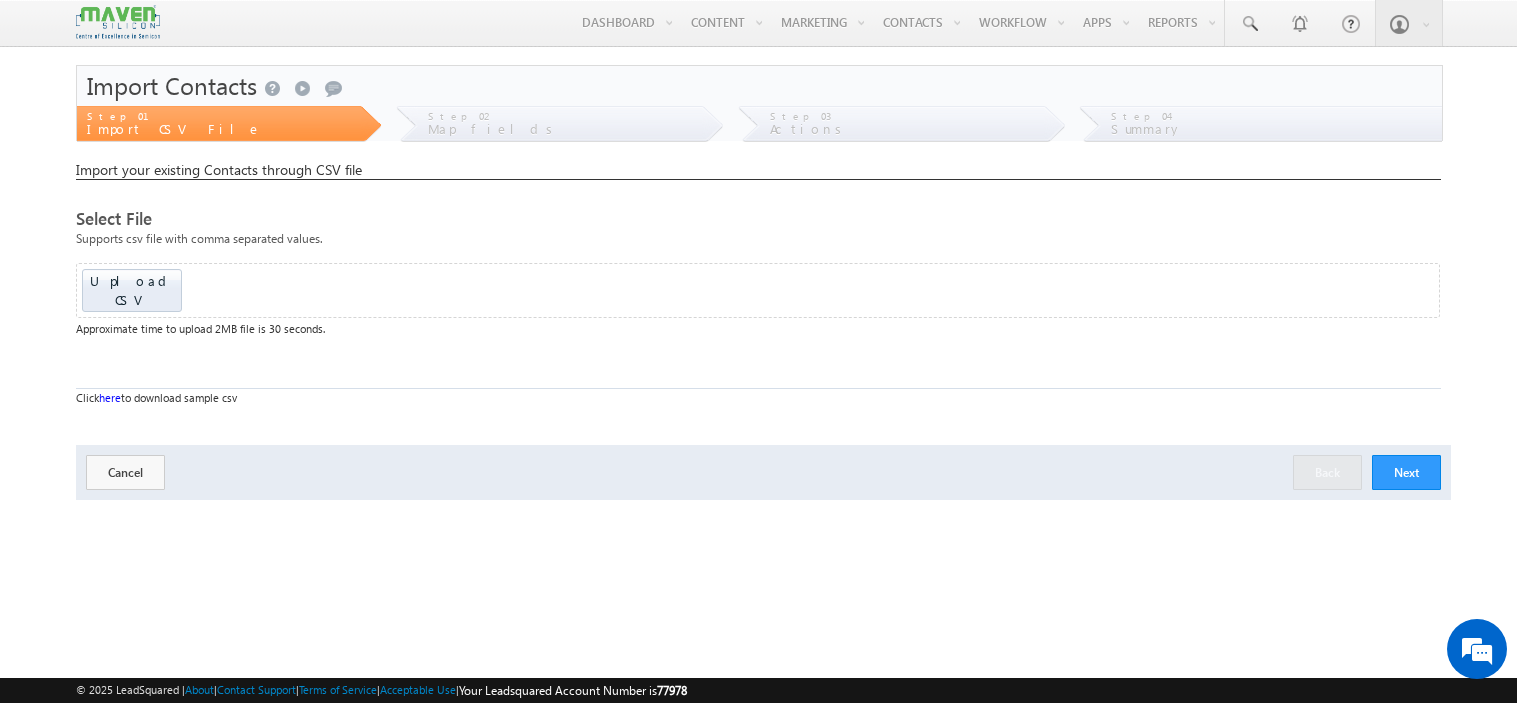 scroll, scrollTop: 0, scrollLeft: 0, axis: both 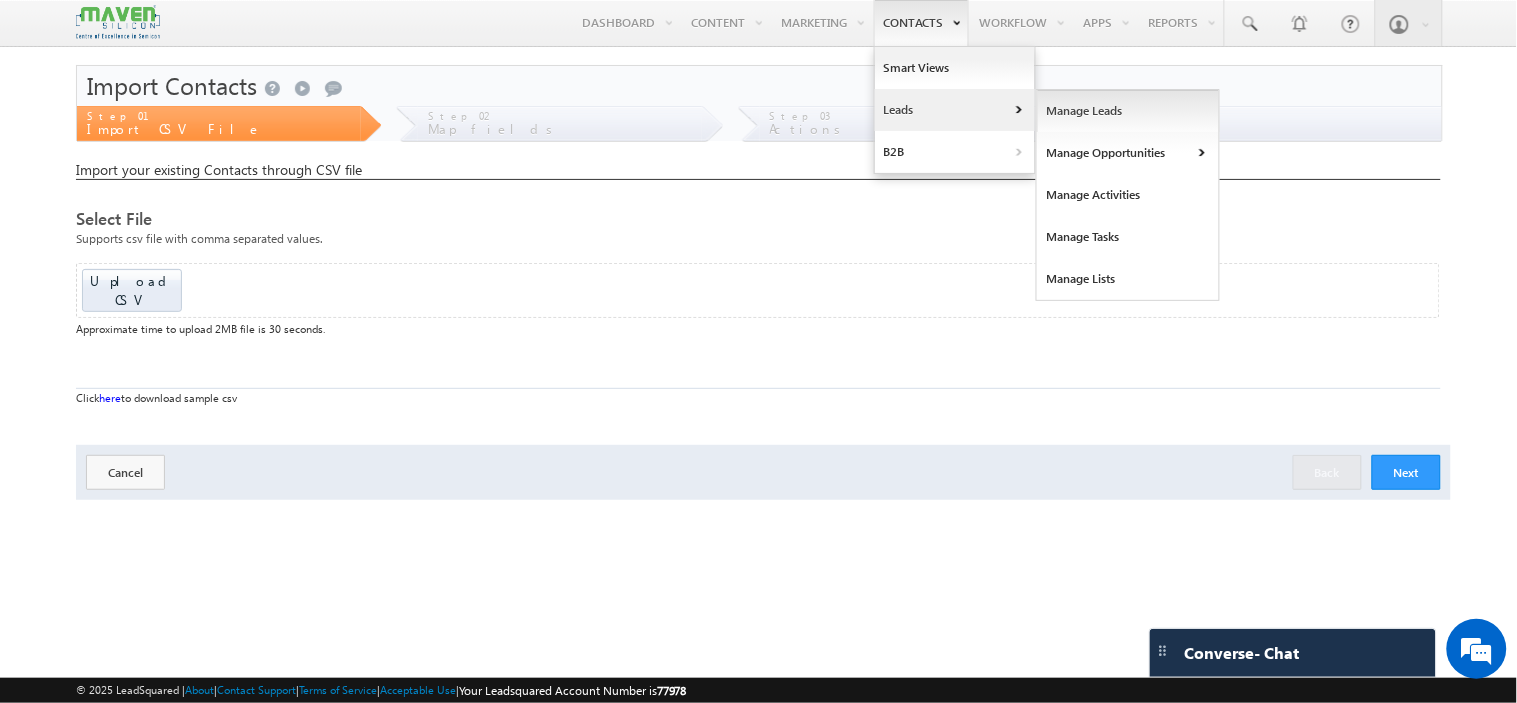 click on "Manage Leads" at bounding box center (1128, 111) 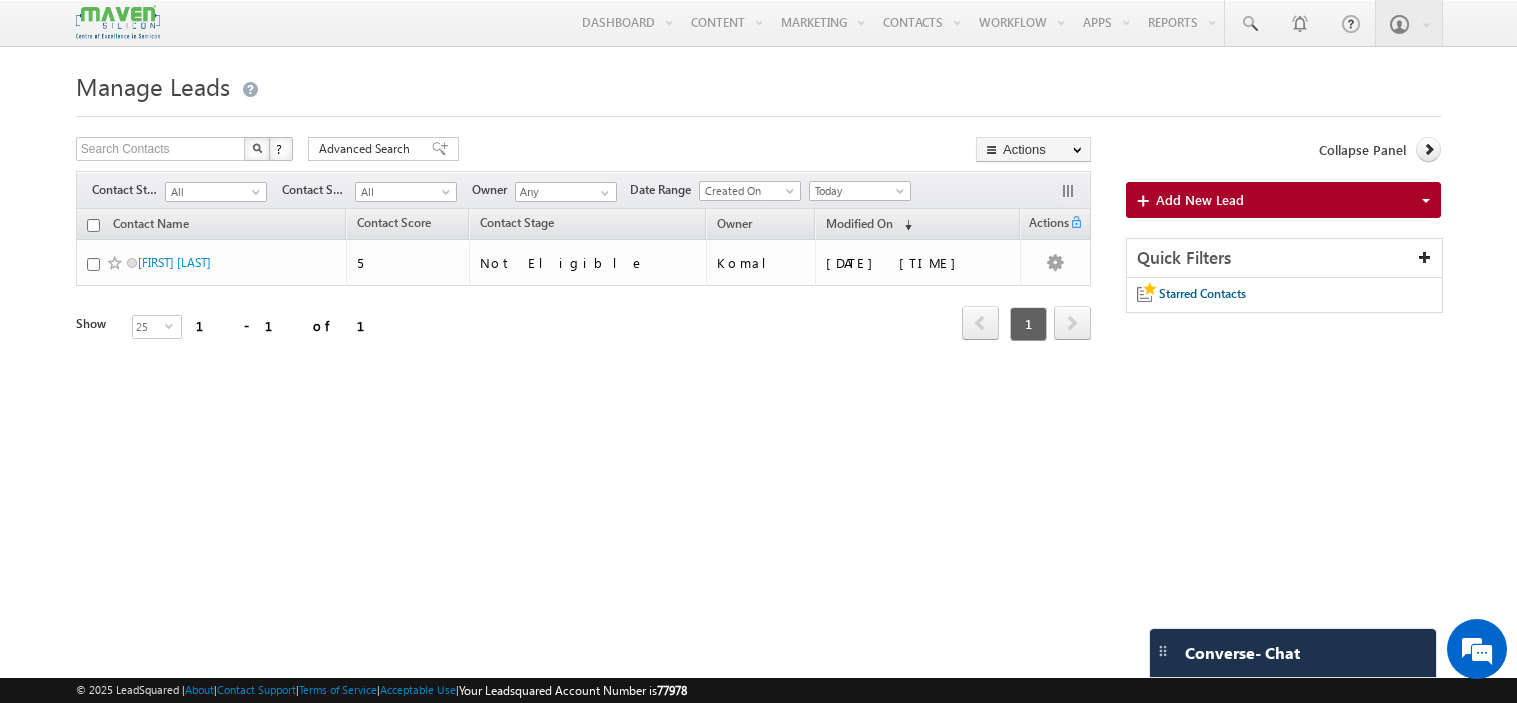 scroll, scrollTop: 0, scrollLeft: 0, axis: both 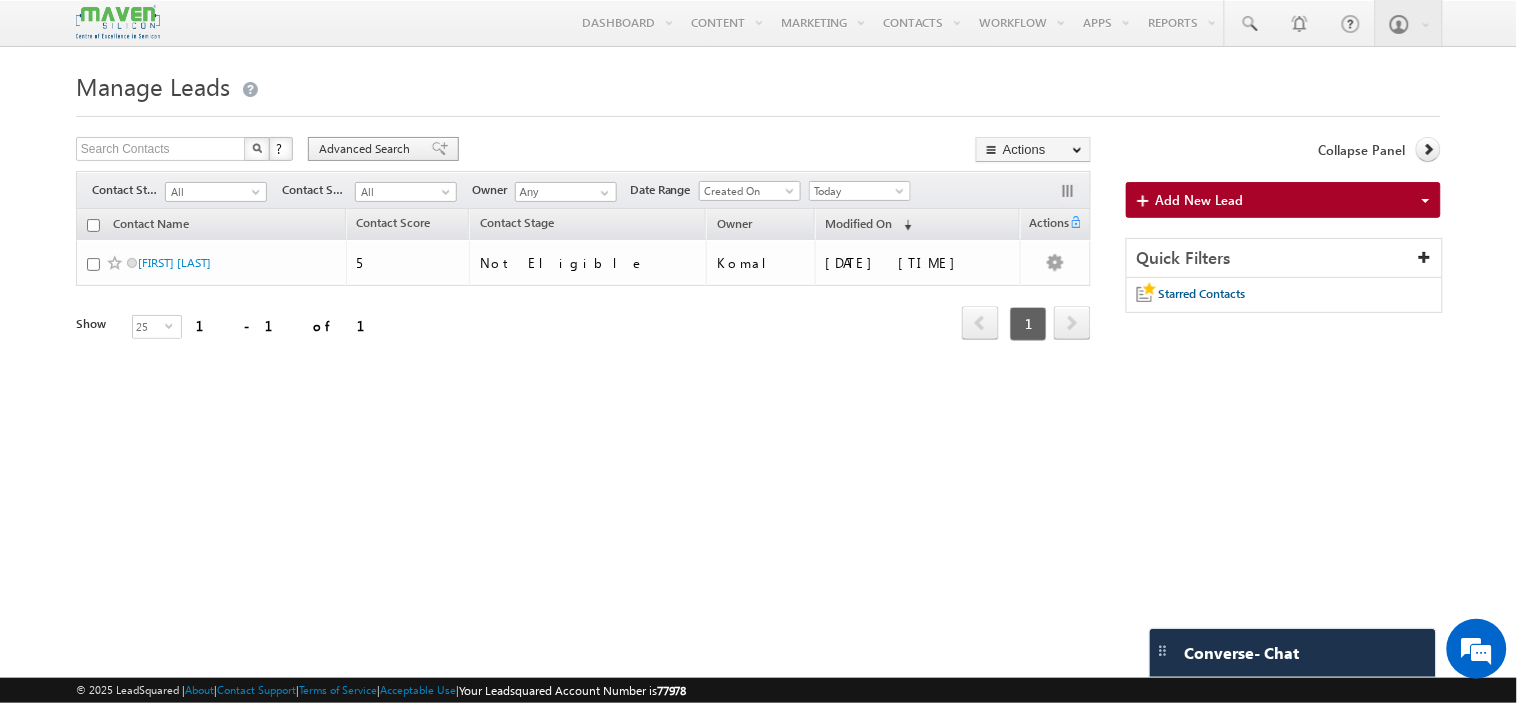 click on "Advanced Search" at bounding box center (367, 149) 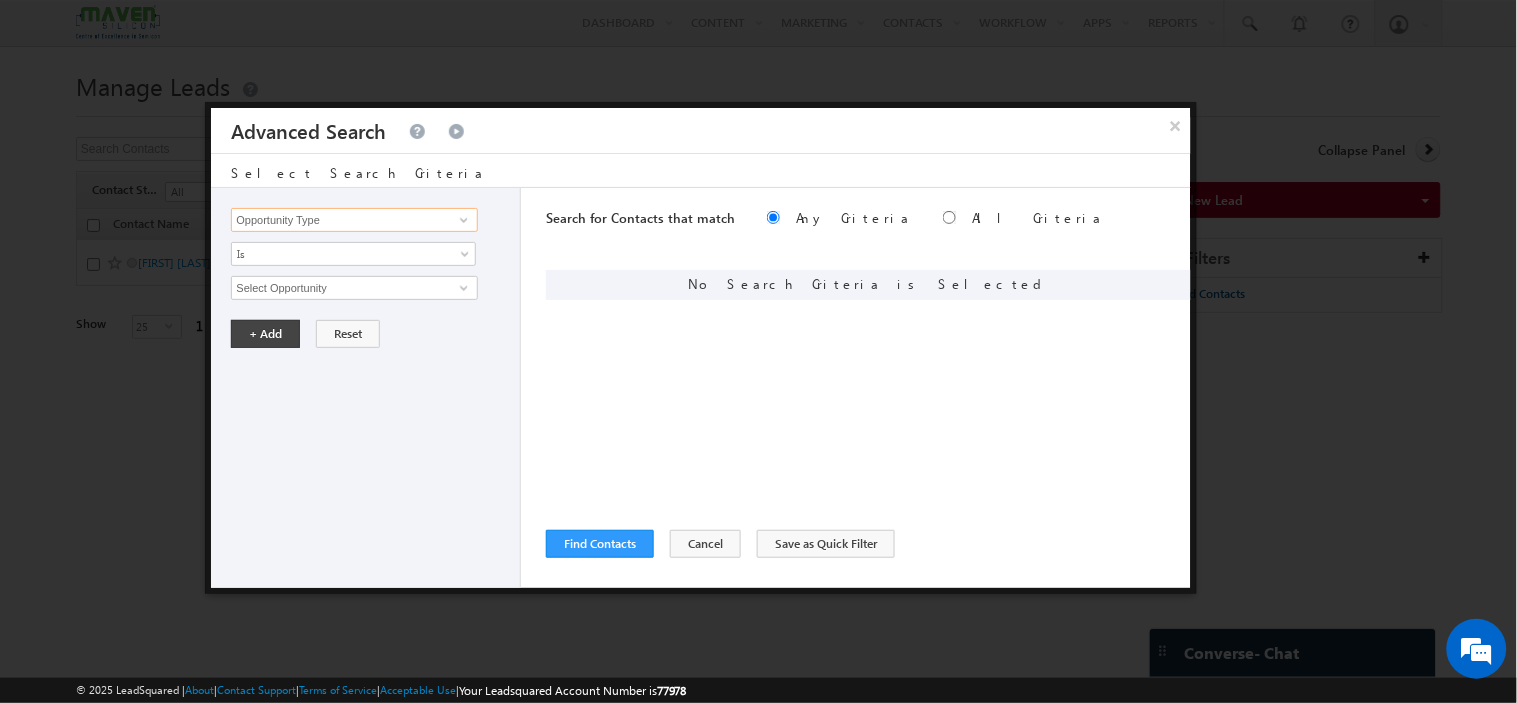 click on "Opportunity Type" at bounding box center (354, 220) 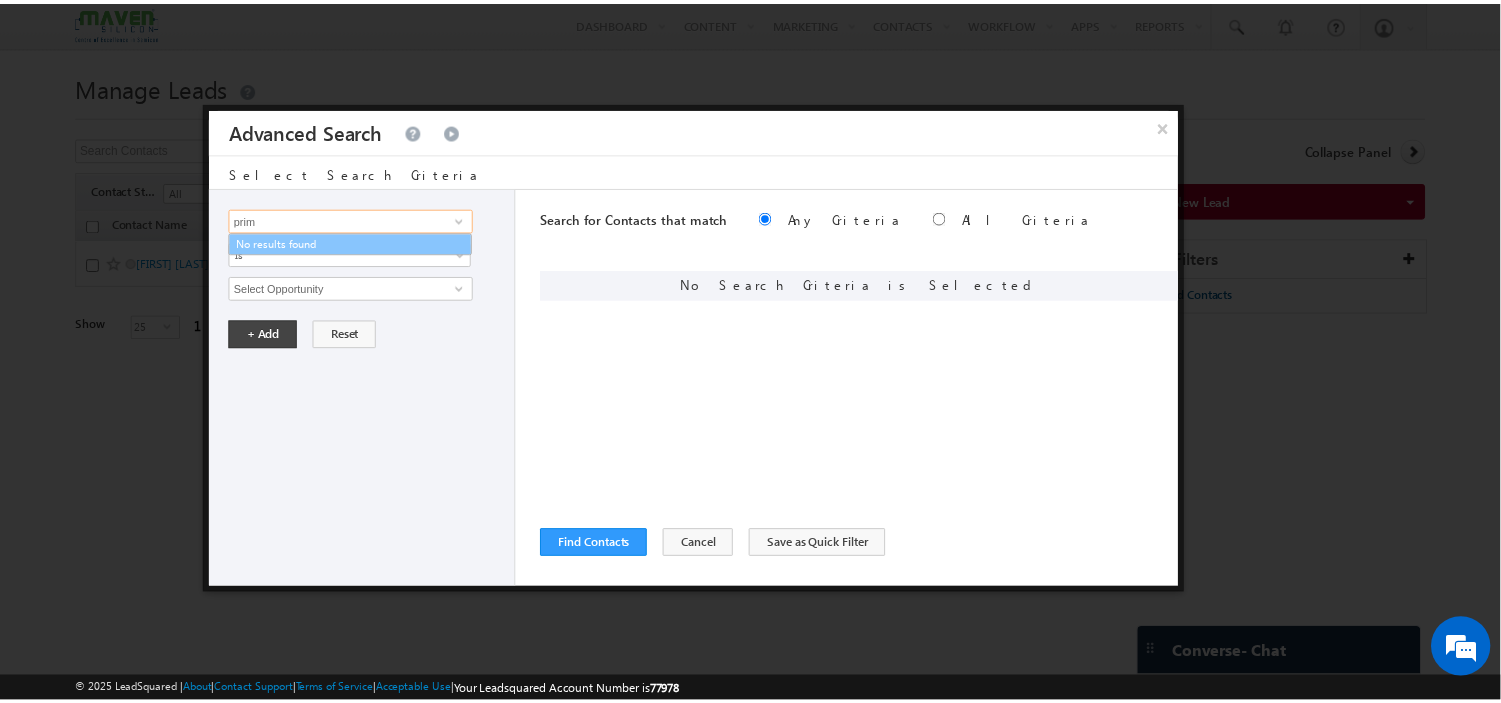 scroll, scrollTop: 0, scrollLeft: 0, axis: both 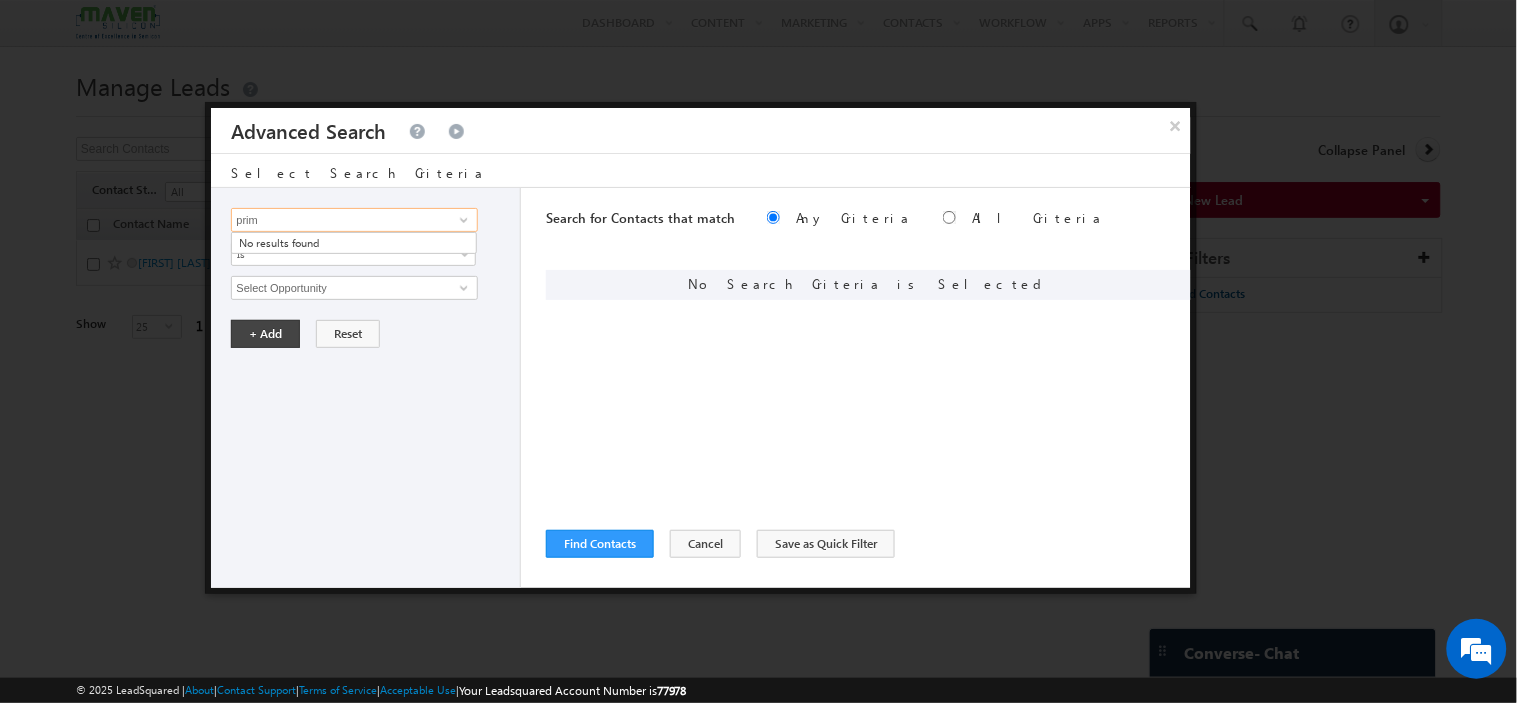type on "prim" 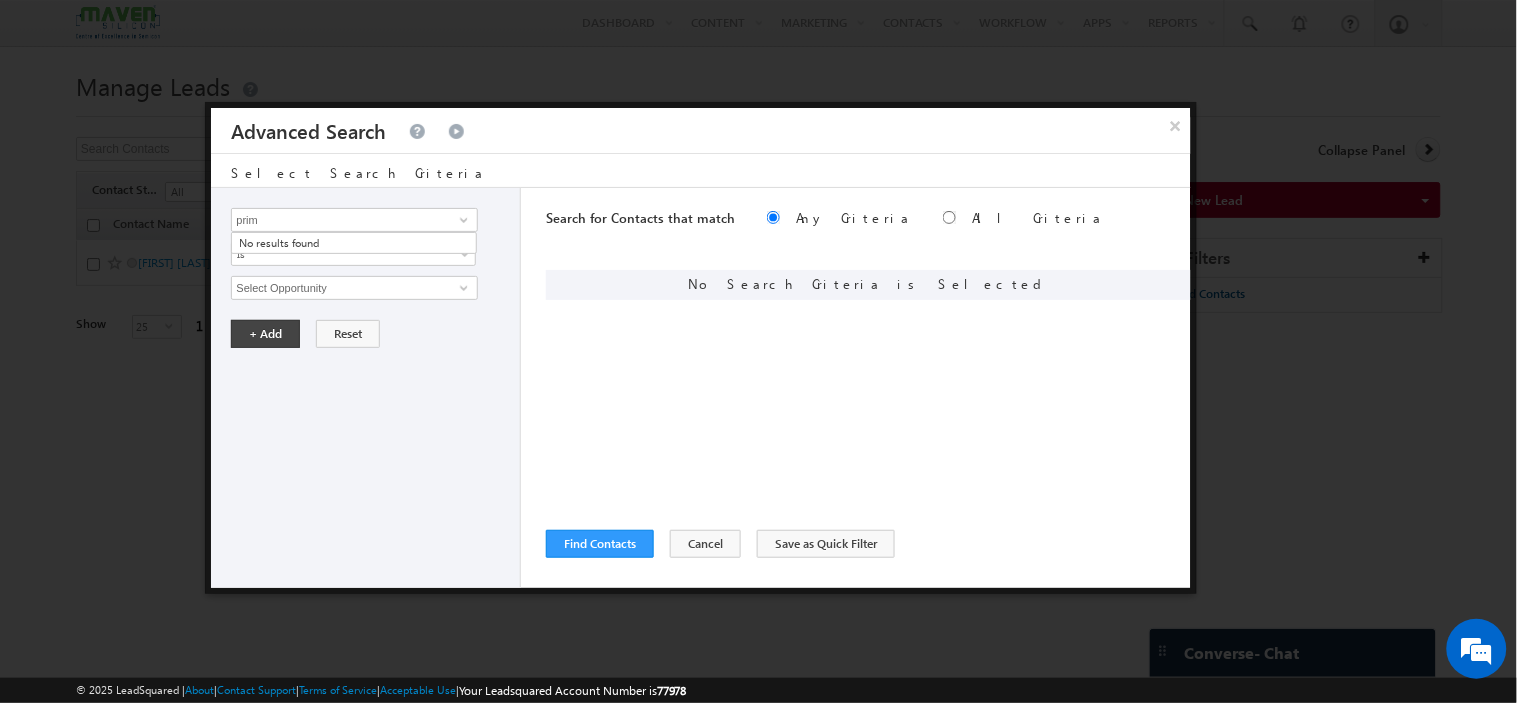 type 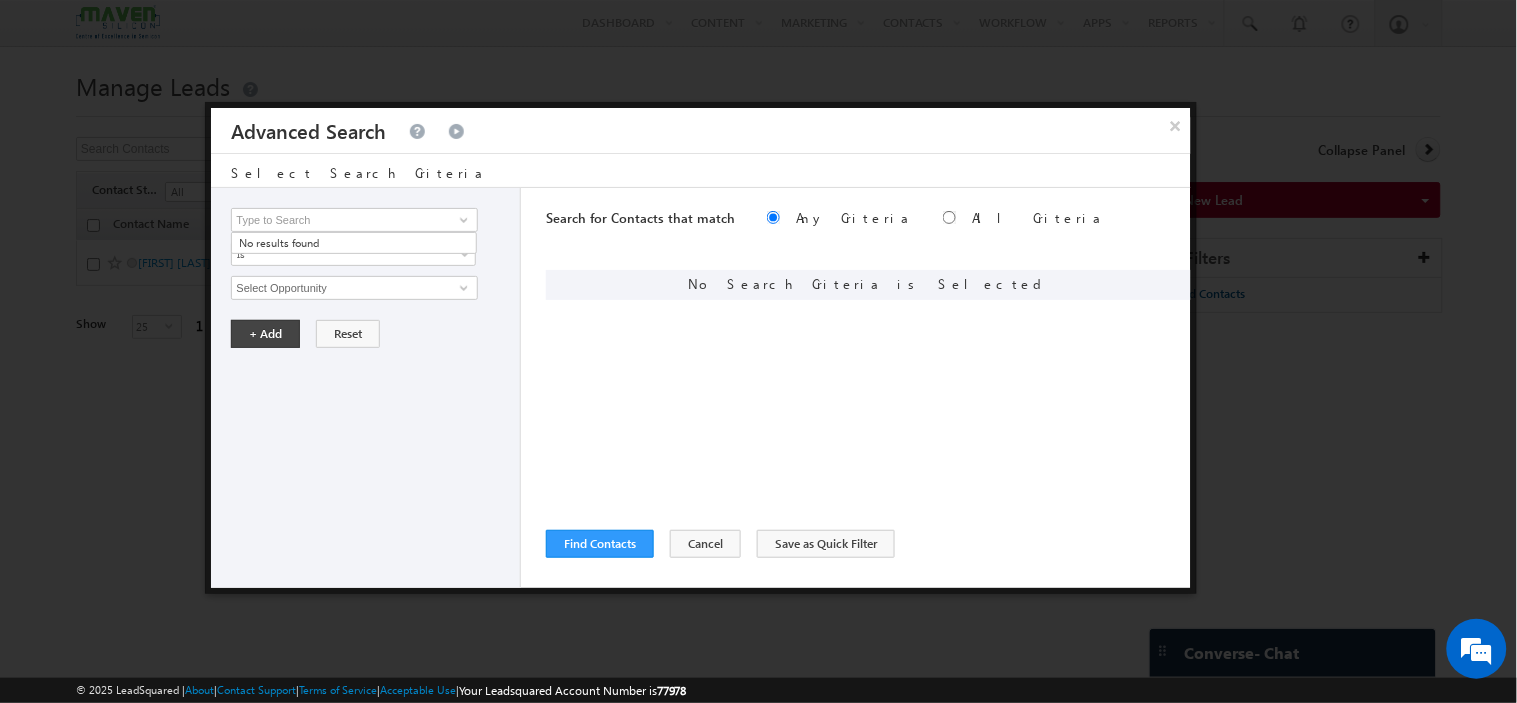 click on "Search for Contacts that match
Any Criteria
All Criteria
Note that the current triggering entity  is not considered  in the condition
If more than one opportunities are returned, the opportunity which is  most recently created  will be considered.
Descending
Ascending
ReLoad" at bounding box center [868, 388] 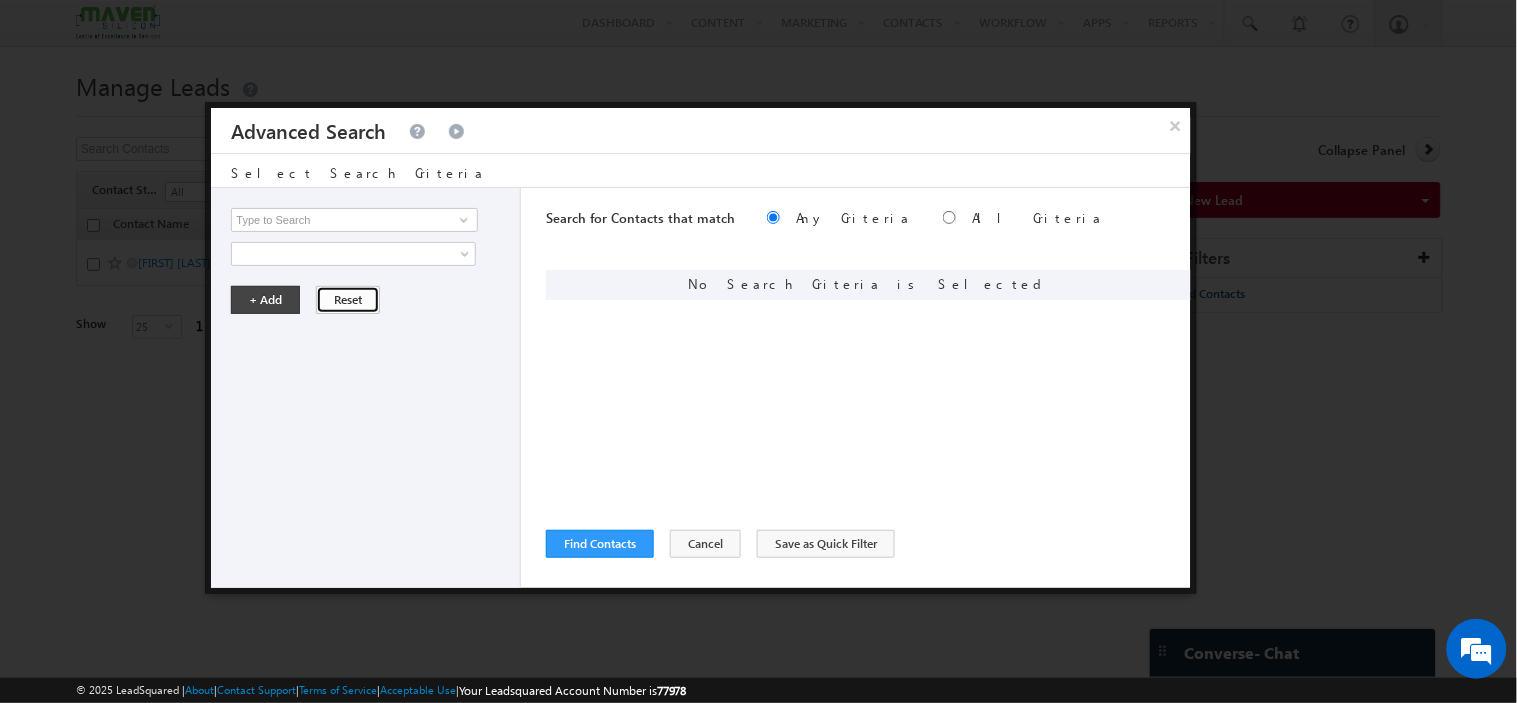 click on "Reset" at bounding box center (348, 300) 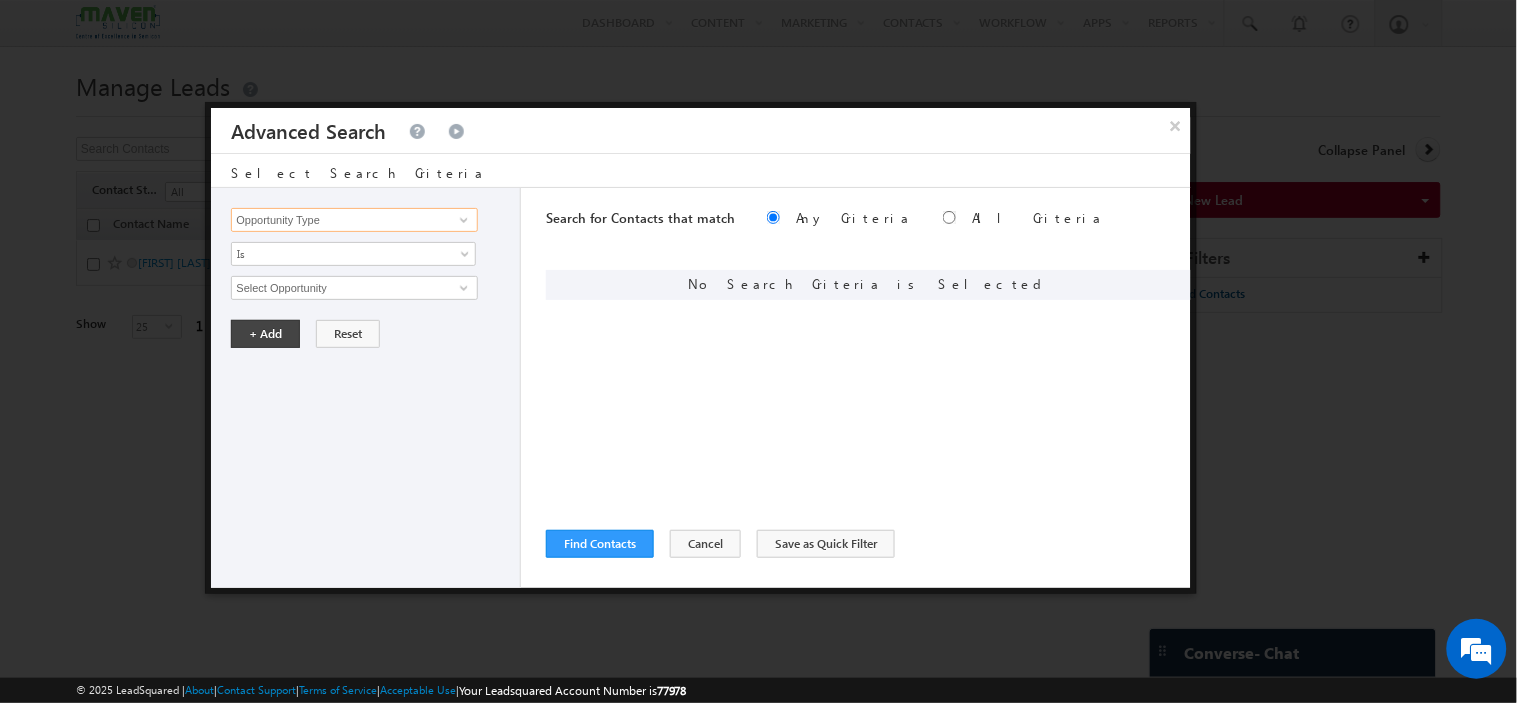 click on "Opportunity Type" at bounding box center [354, 220] 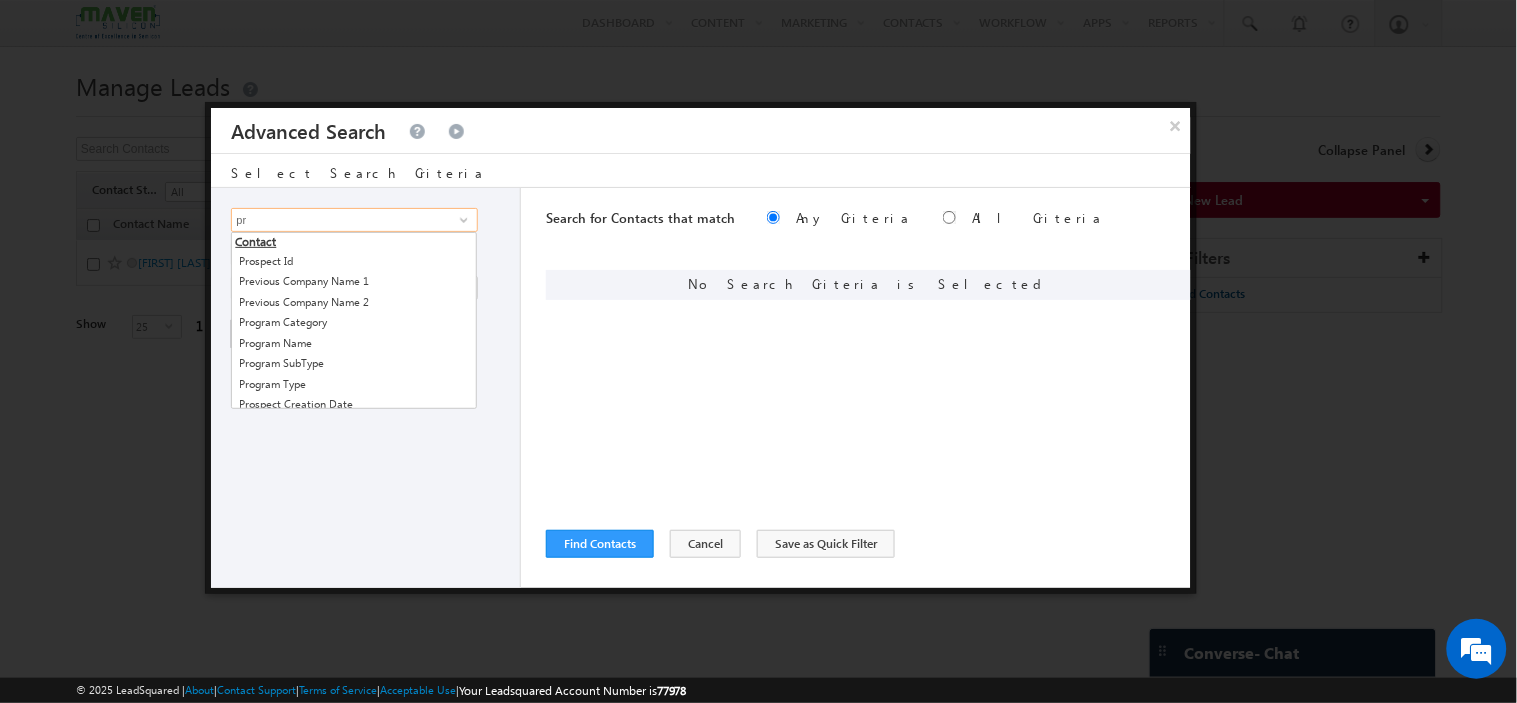 type on "p" 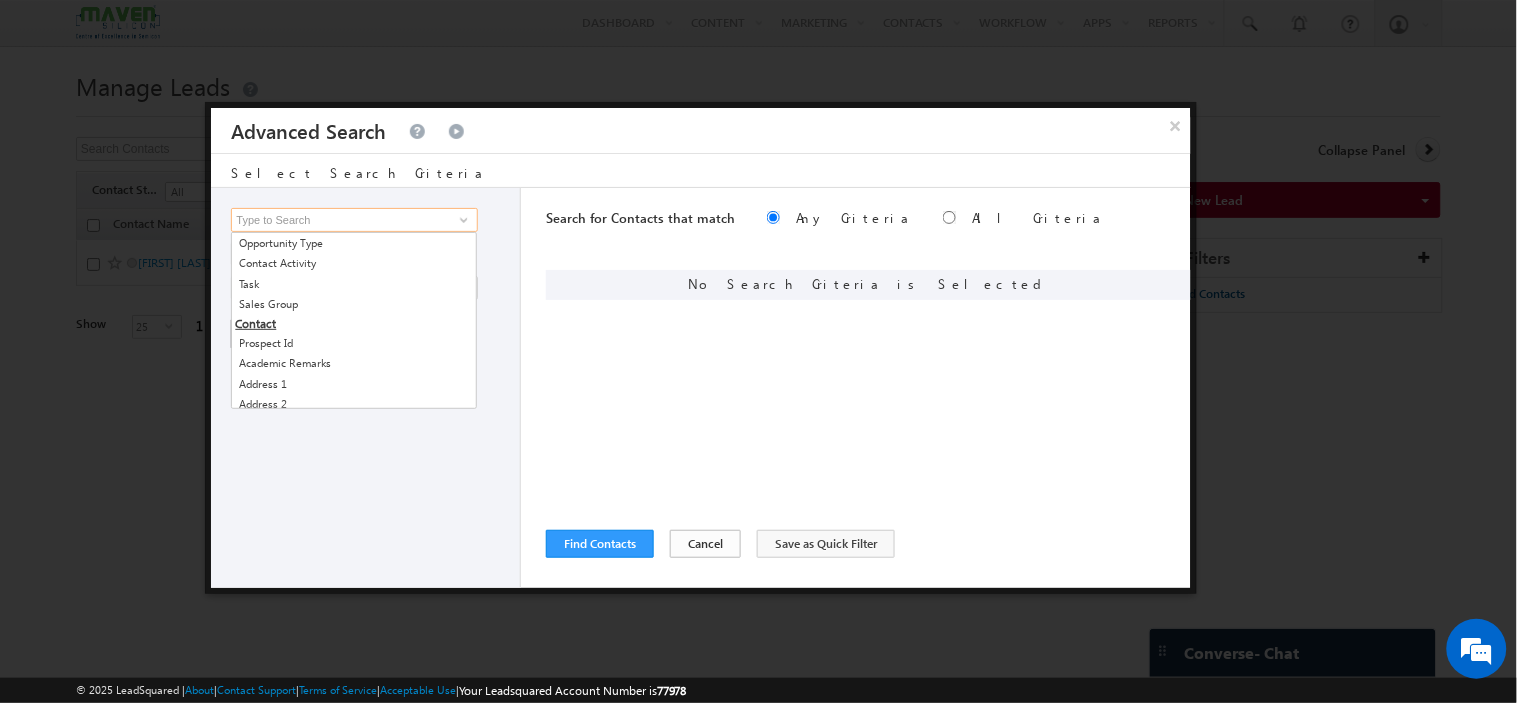 type 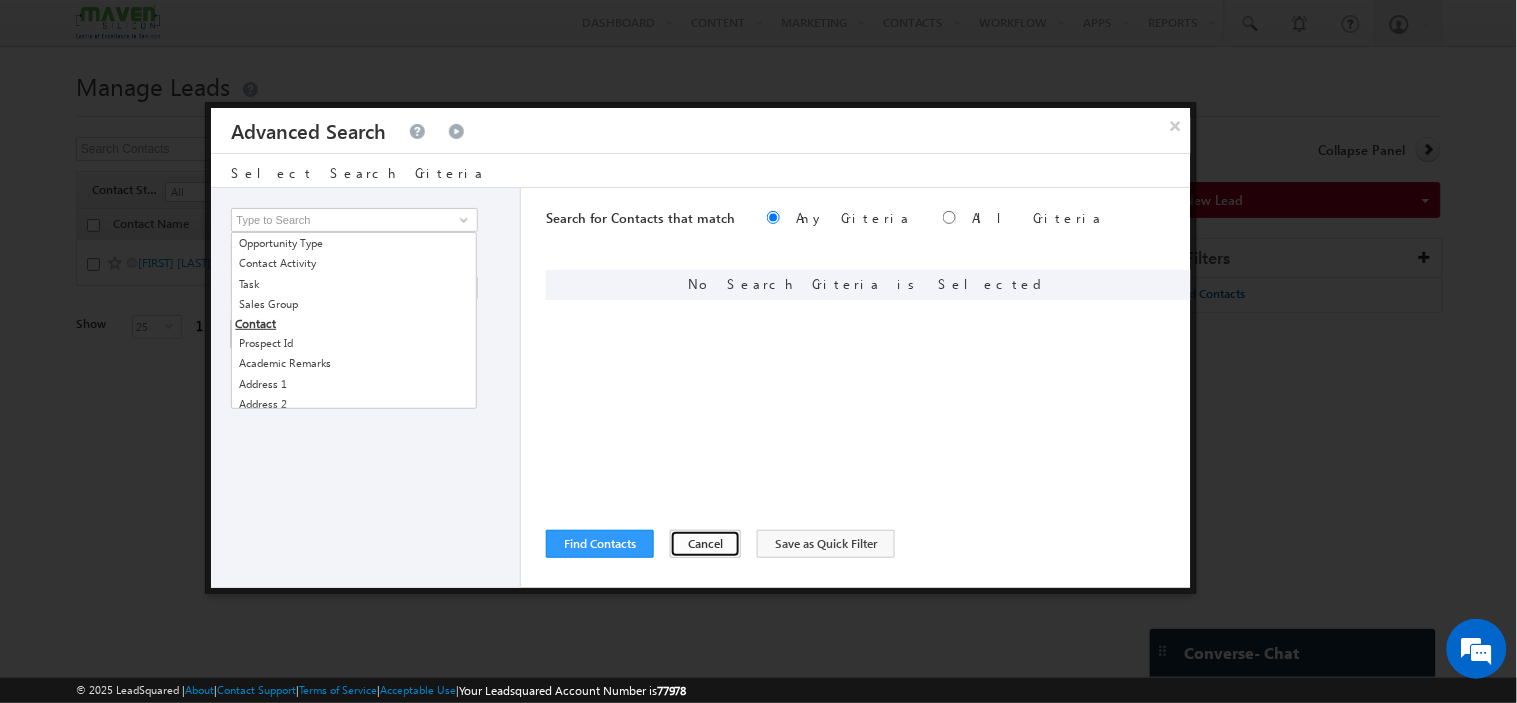 click on "Cancel" at bounding box center [705, 544] 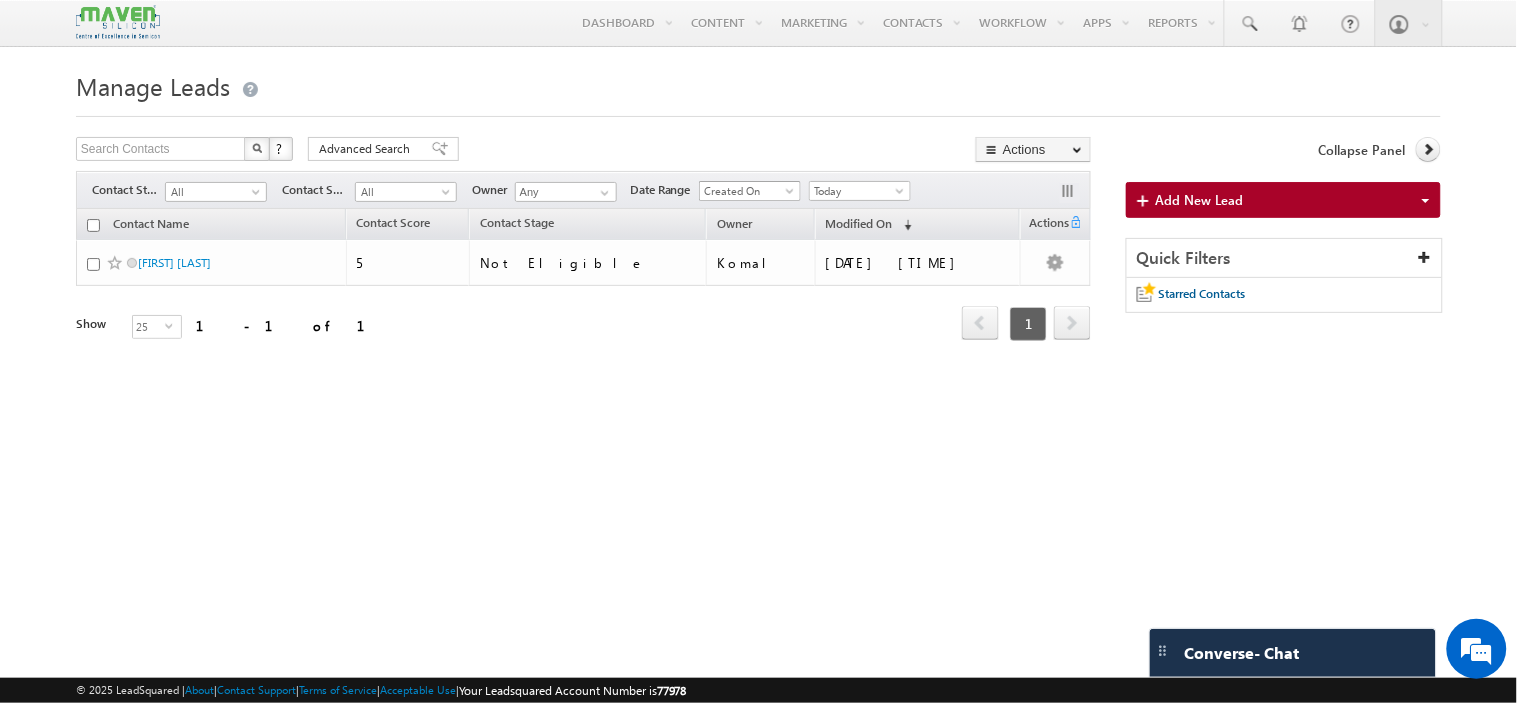 click on "Created On" at bounding box center (747, 191) 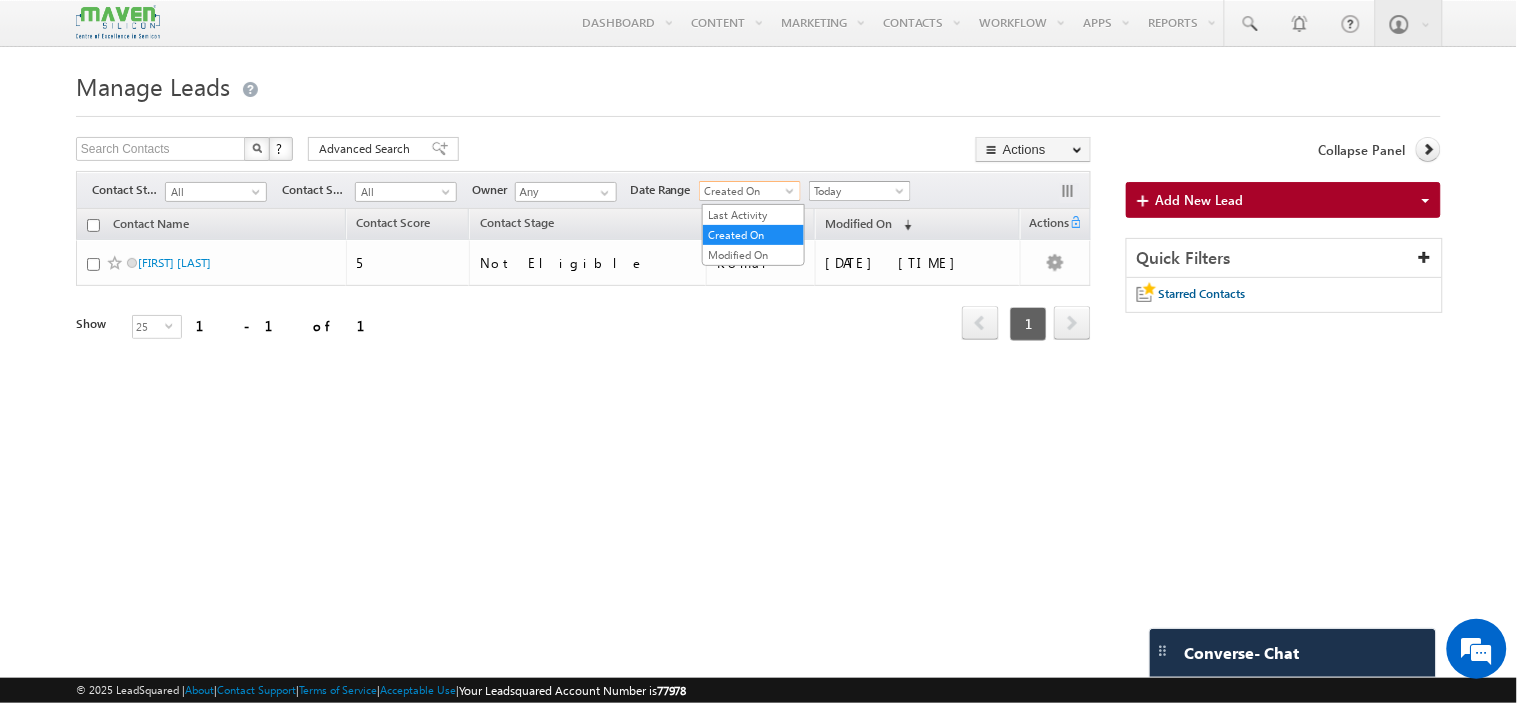 click on "Today" at bounding box center [857, 191] 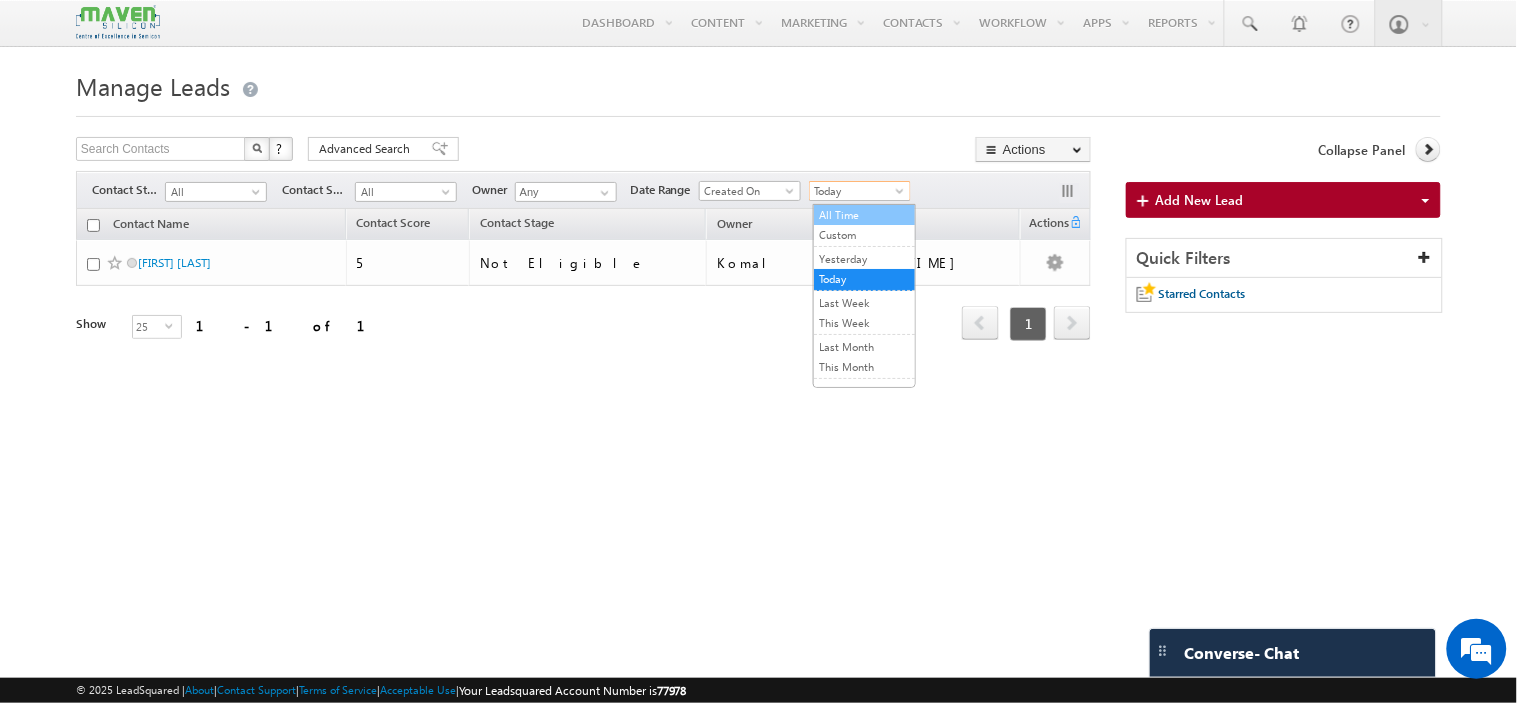click on "All Time" at bounding box center (864, 215) 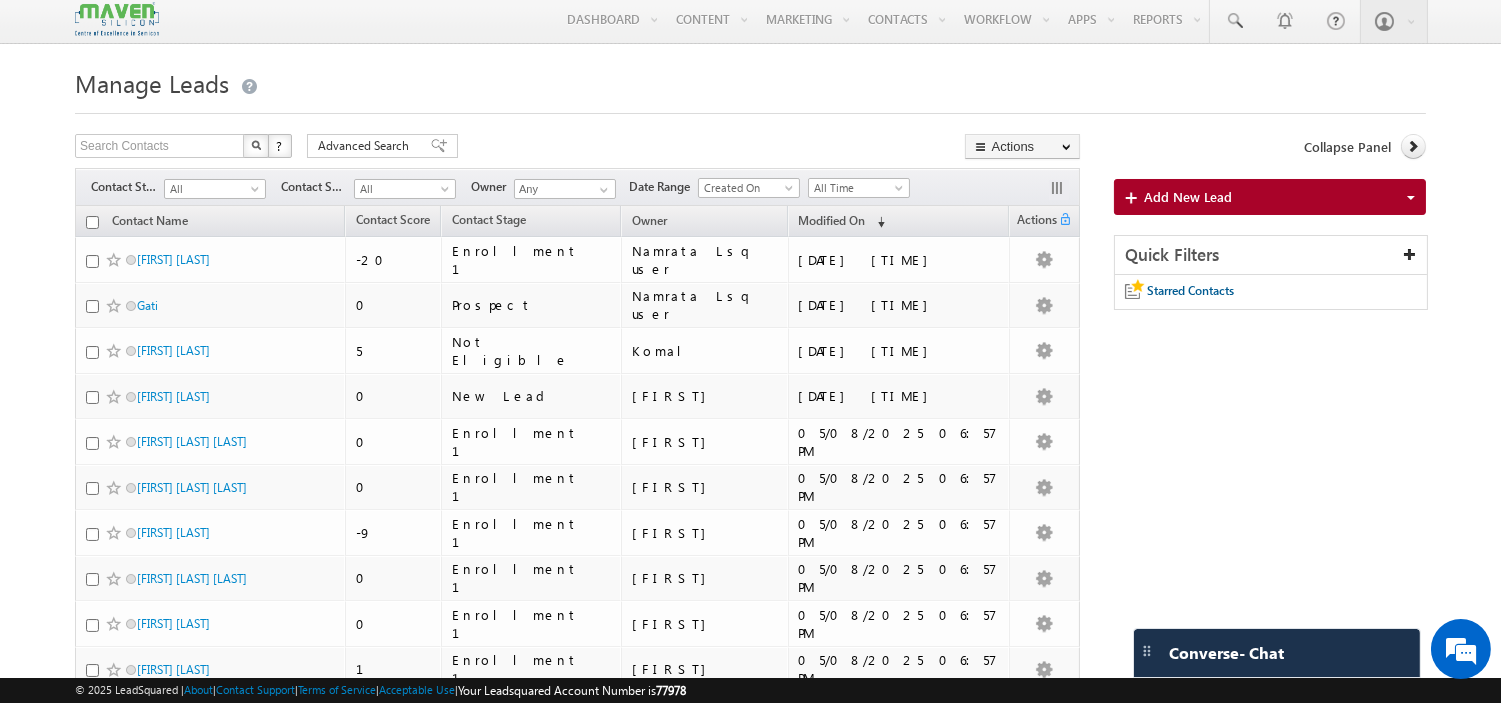 scroll, scrollTop: 0, scrollLeft: 0, axis: both 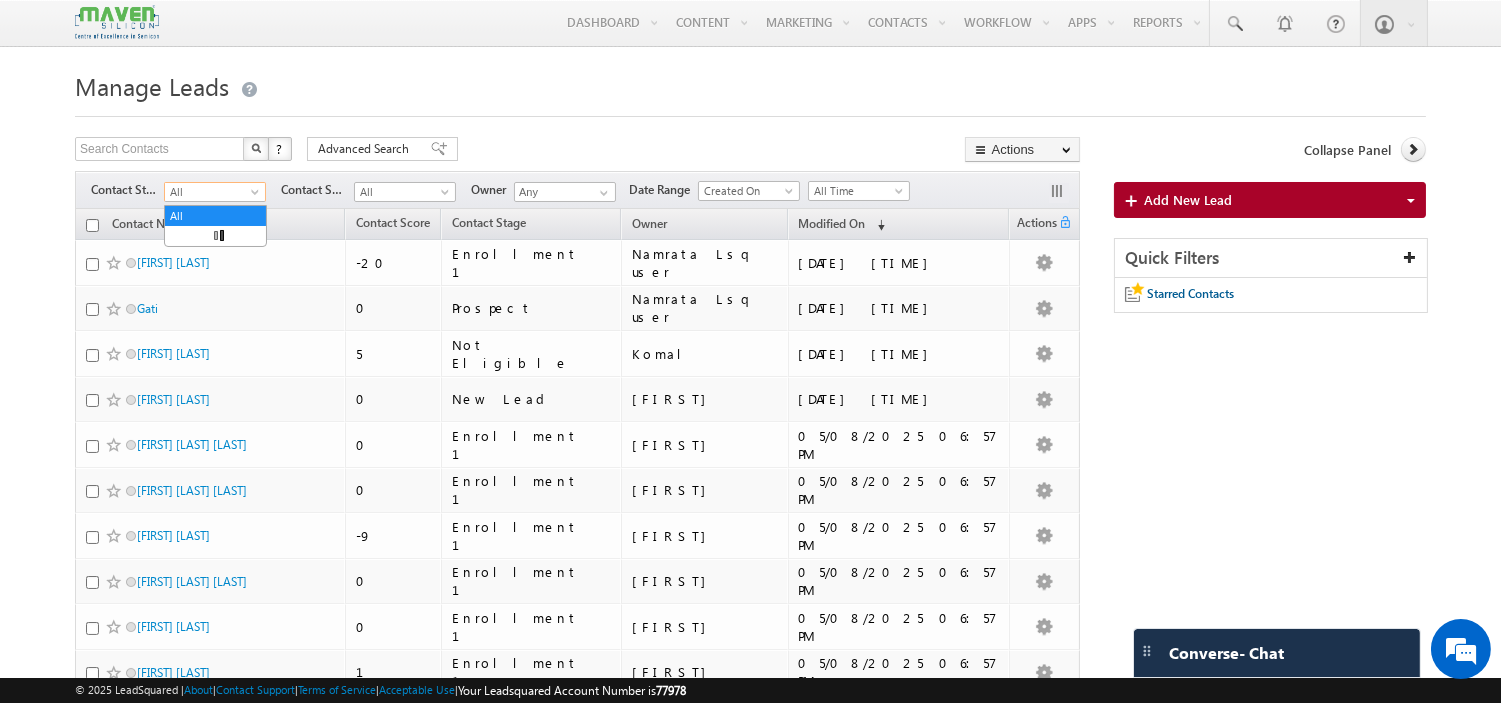 click on "All" at bounding box center [212, 192] 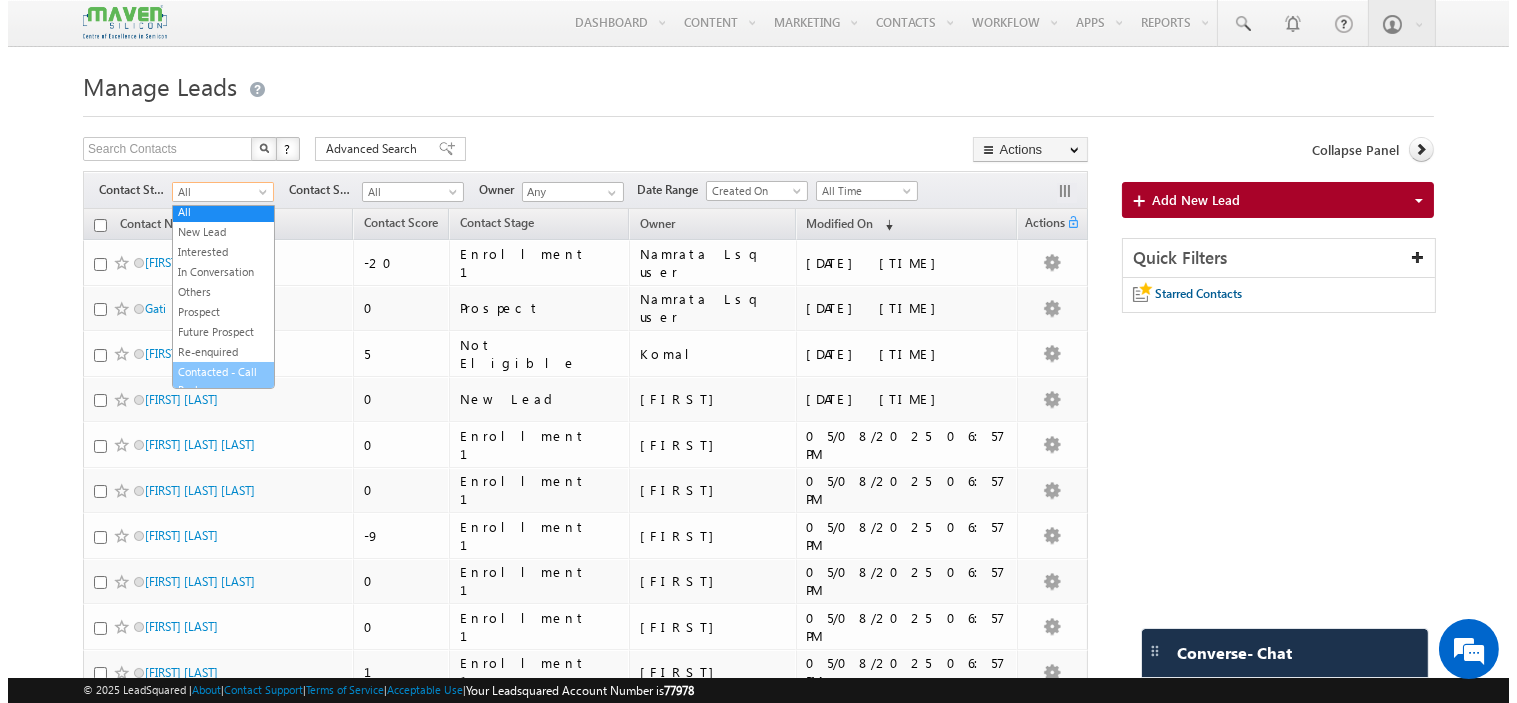 scroll, scrollTop: 0, scrollLeft: 0, axis: both 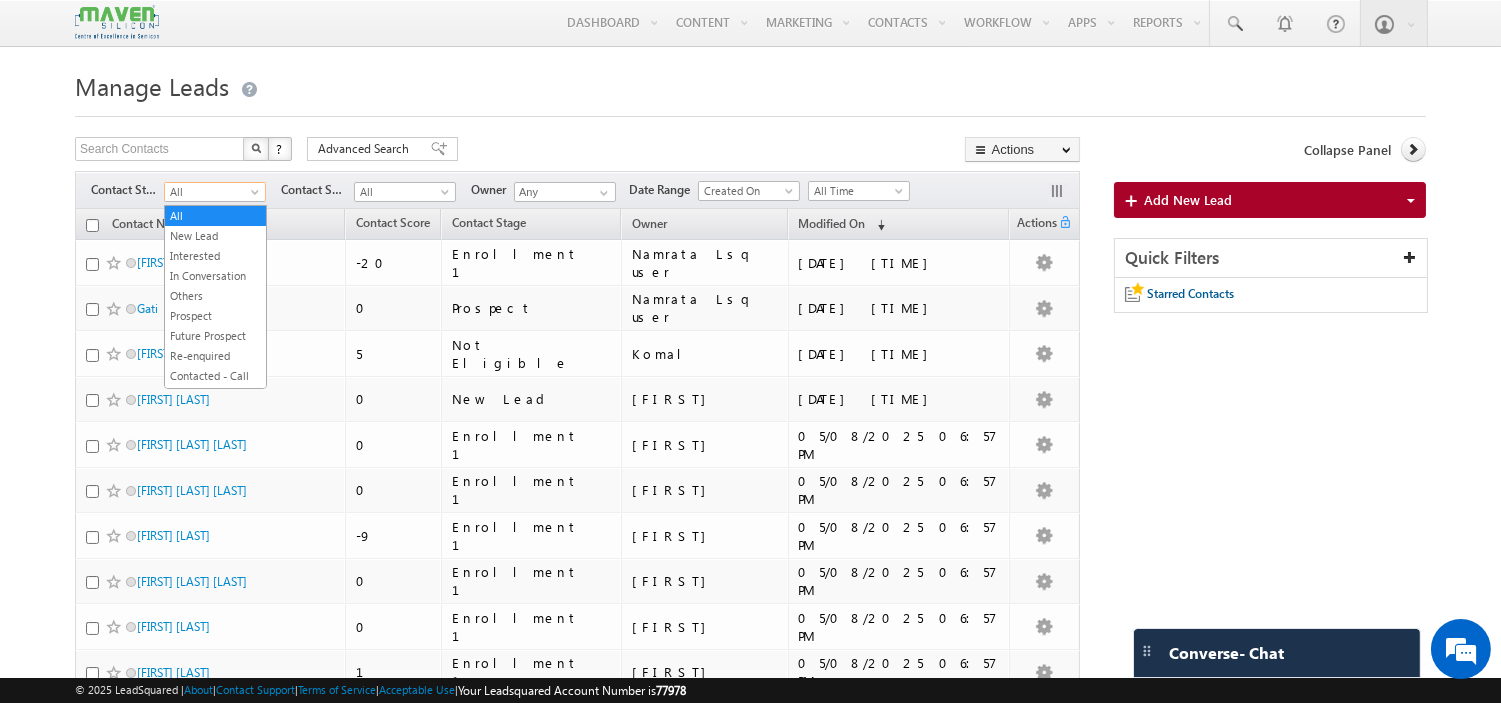 click on "Manage Leads
Search Contacts X ?   790 results found
Advanced Search
Advanced Search
Advanced search results" at bounding box center [750, 776] 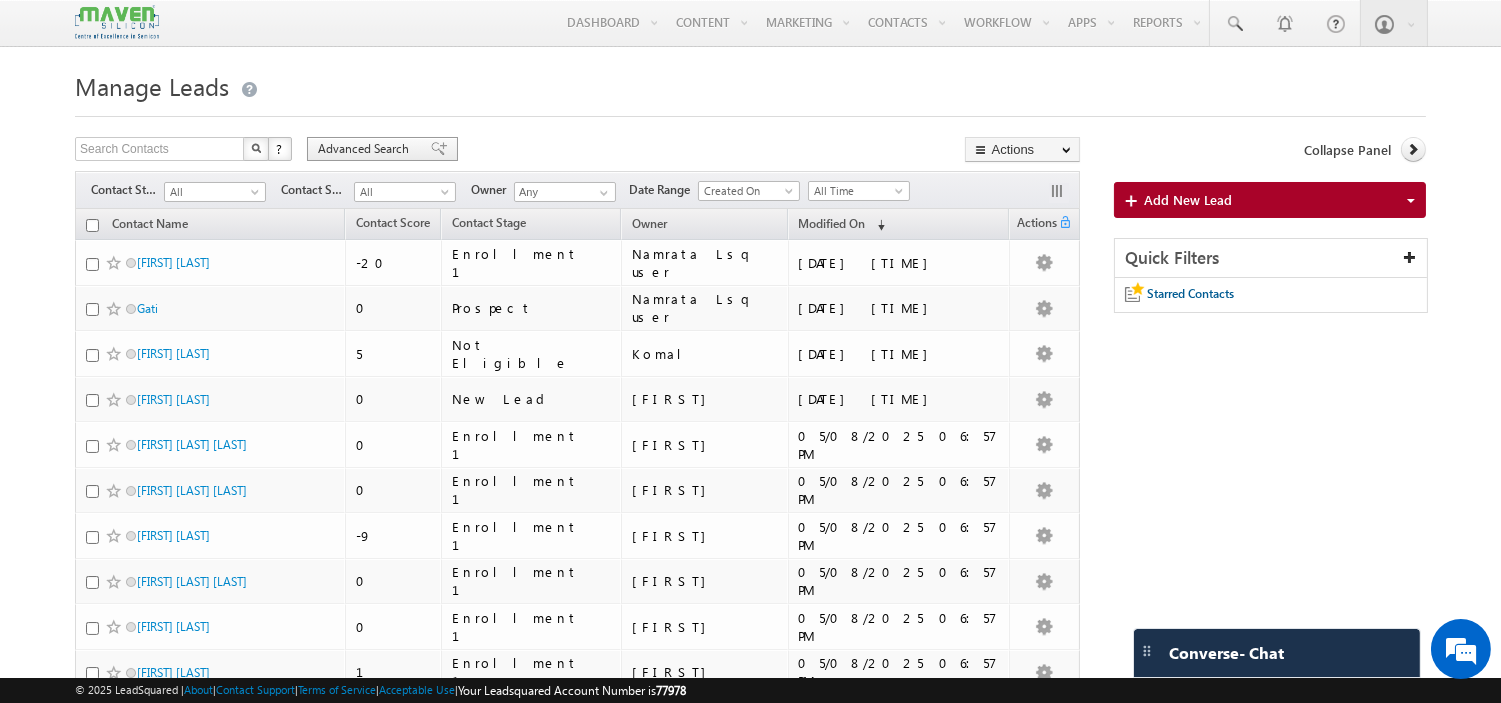 click on "Advanced Search" at bounding box center [366, 149] 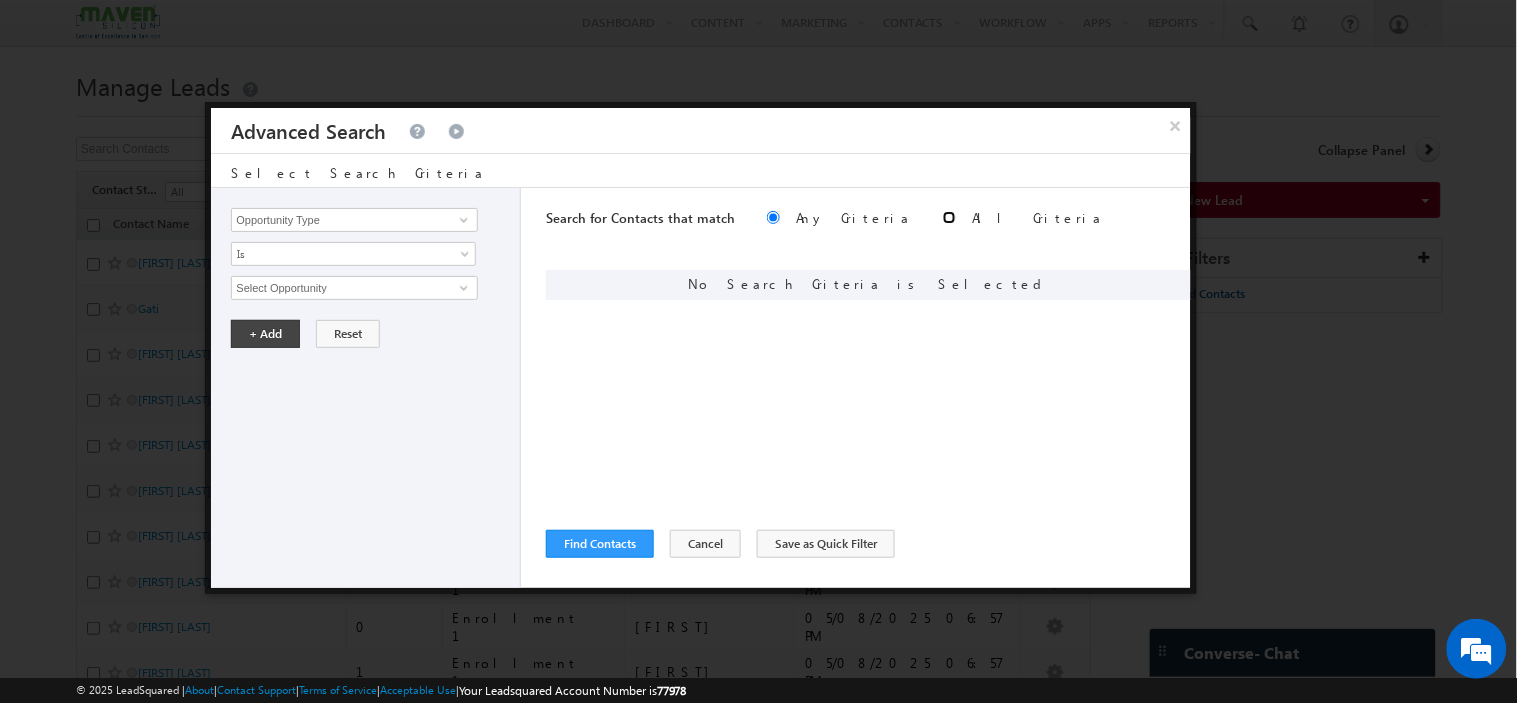 click at bounding box center (949, 217) 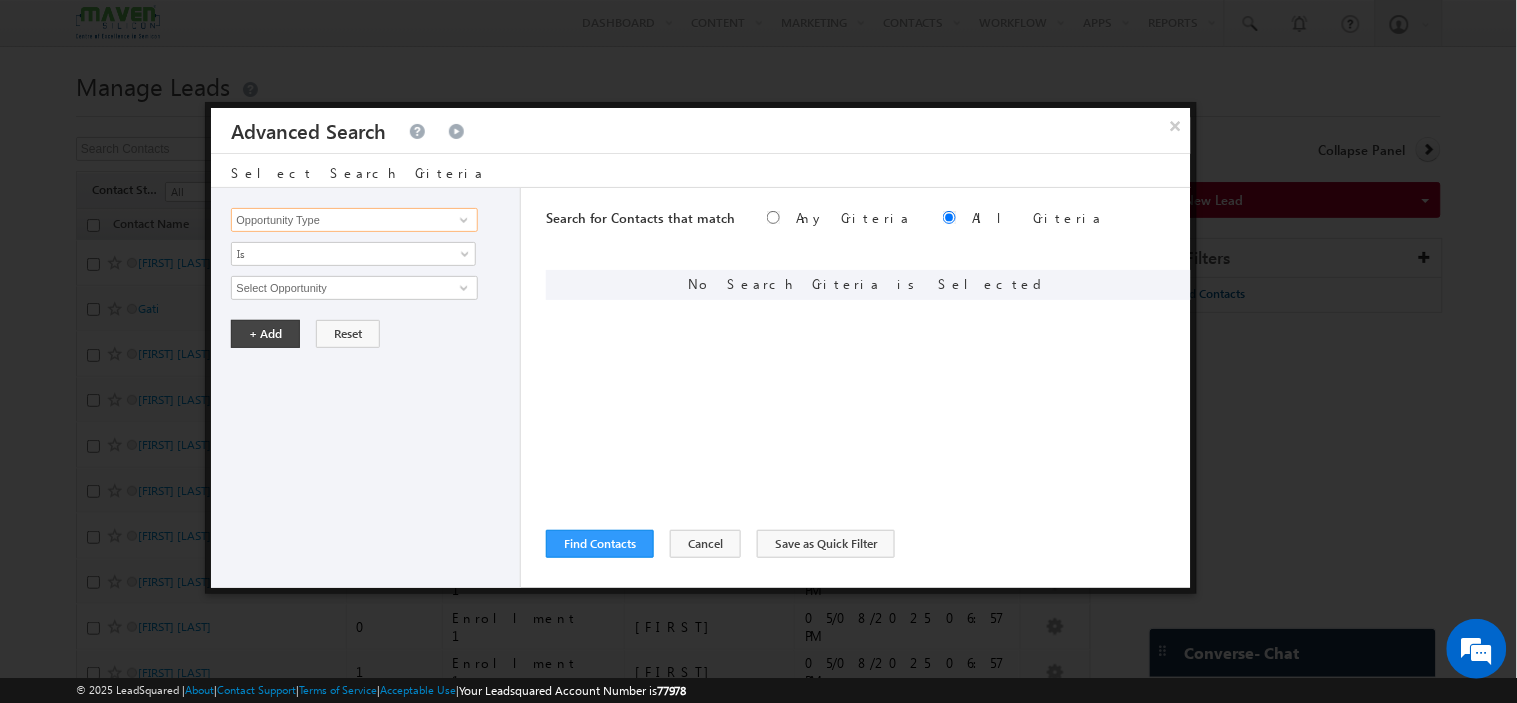 click on "Opportunity Type" at bounding box center [354, 220] 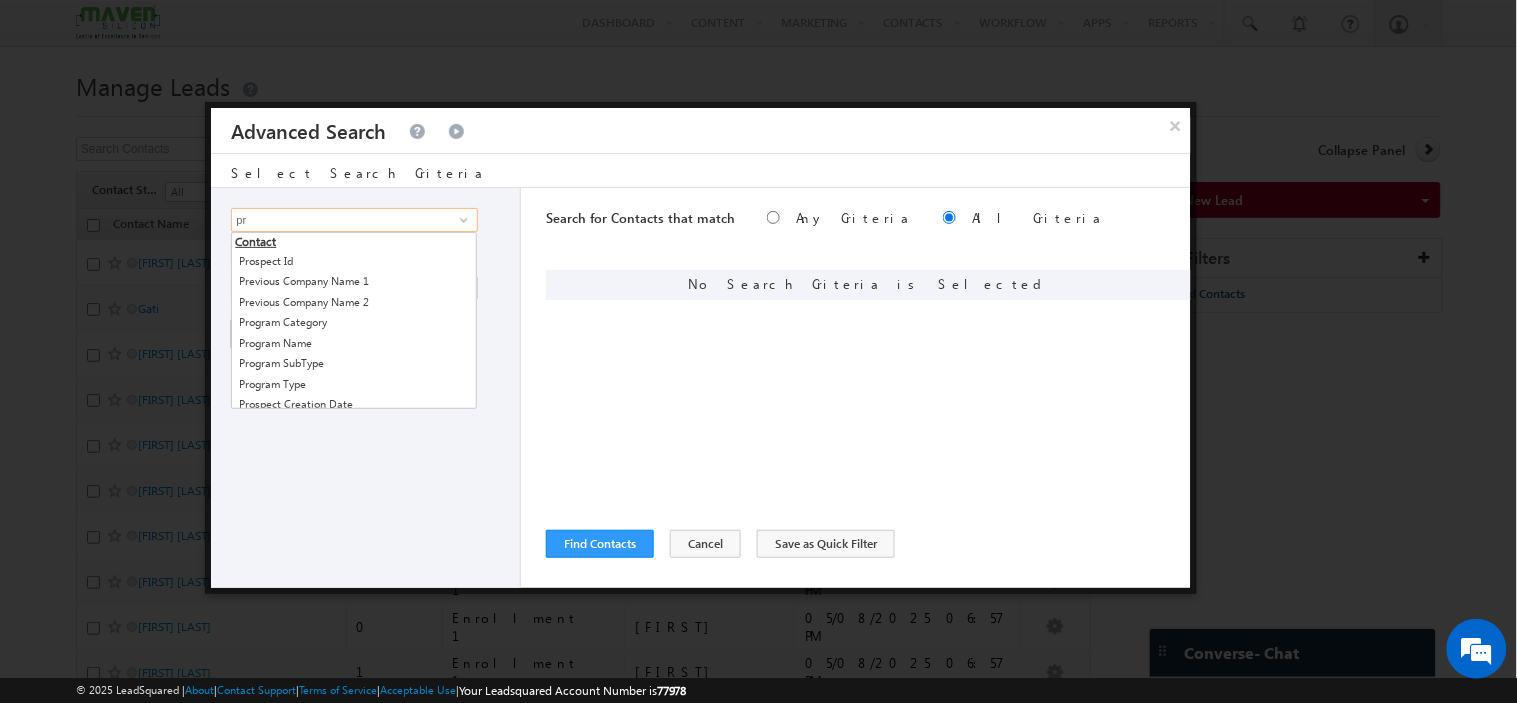 type on "p" 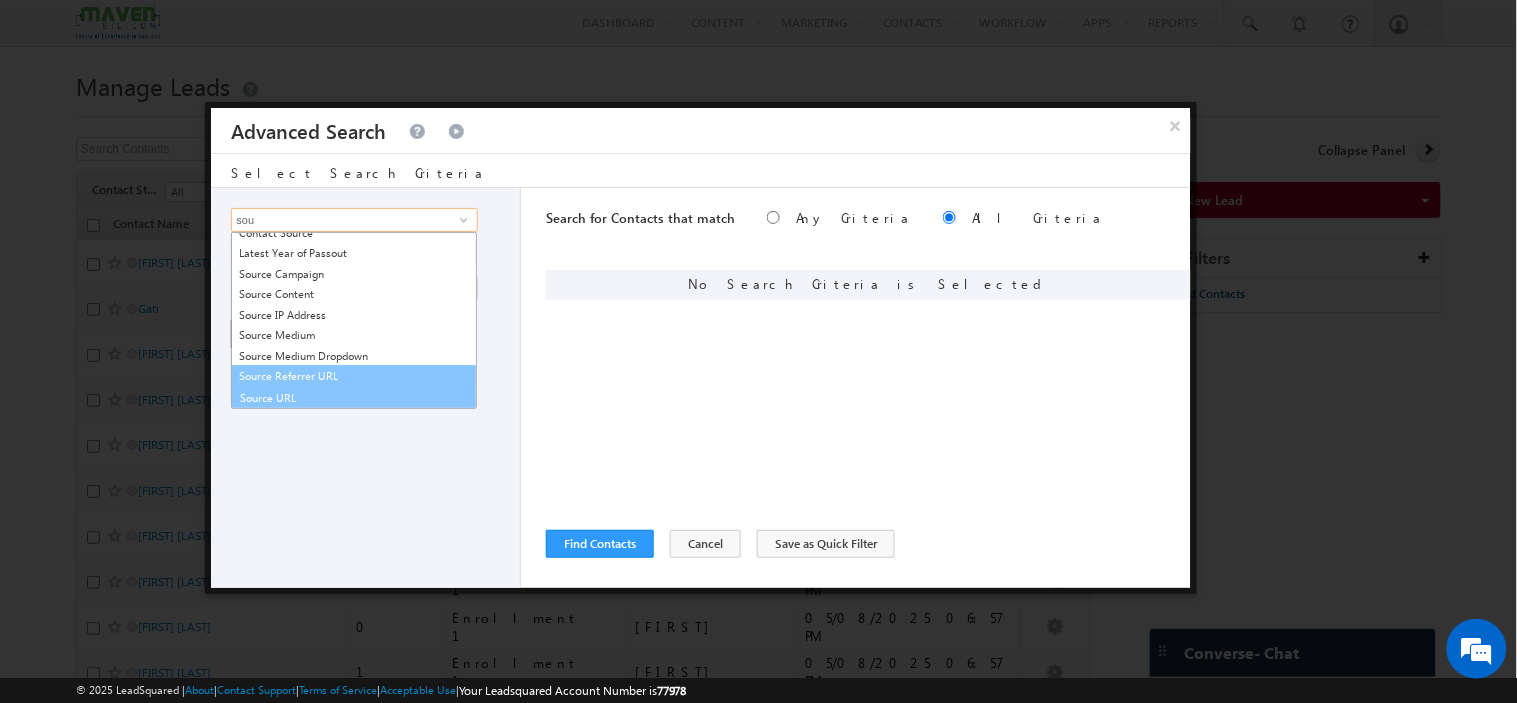 scroll, scrollTop: 30, scrollLeft: 0, axis: vertical 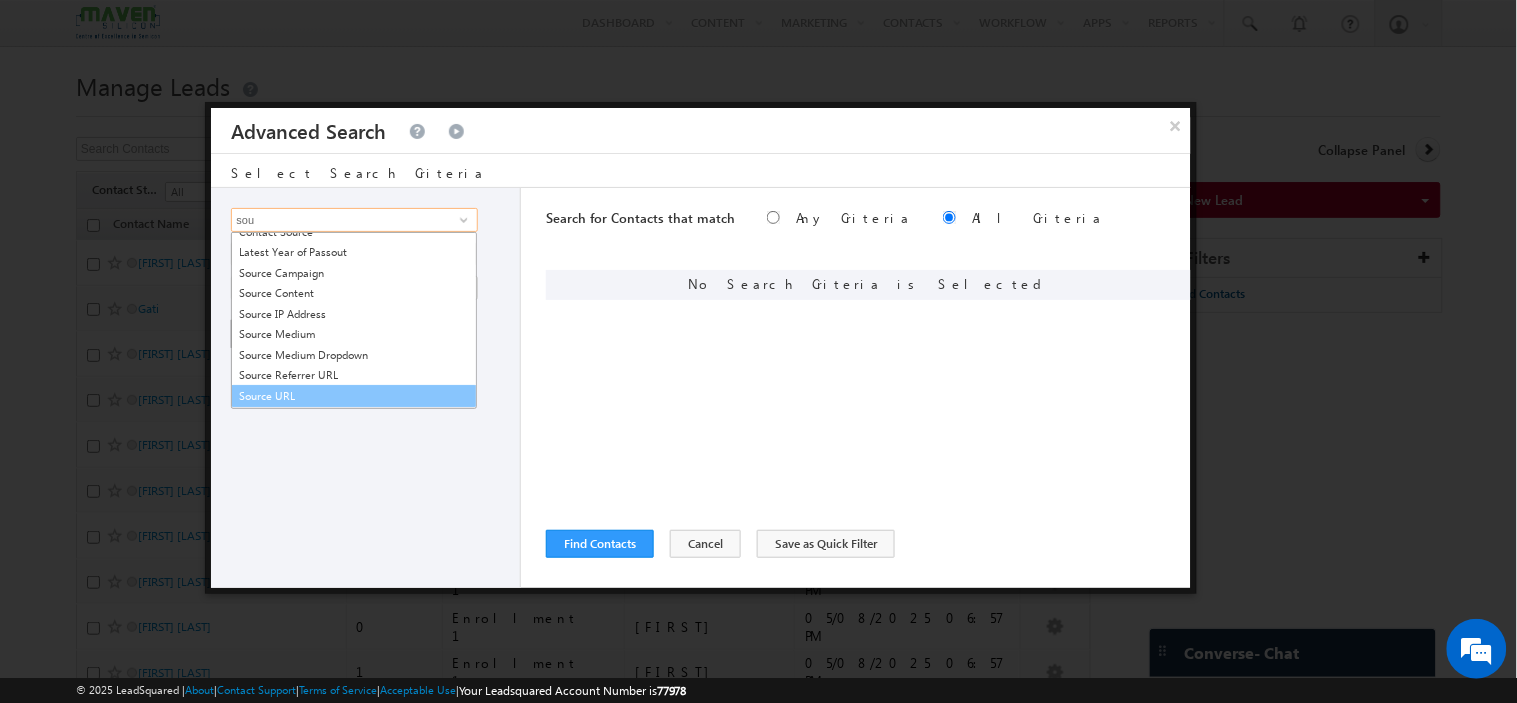 click on "Source URL" at bounding box center (354, 396) 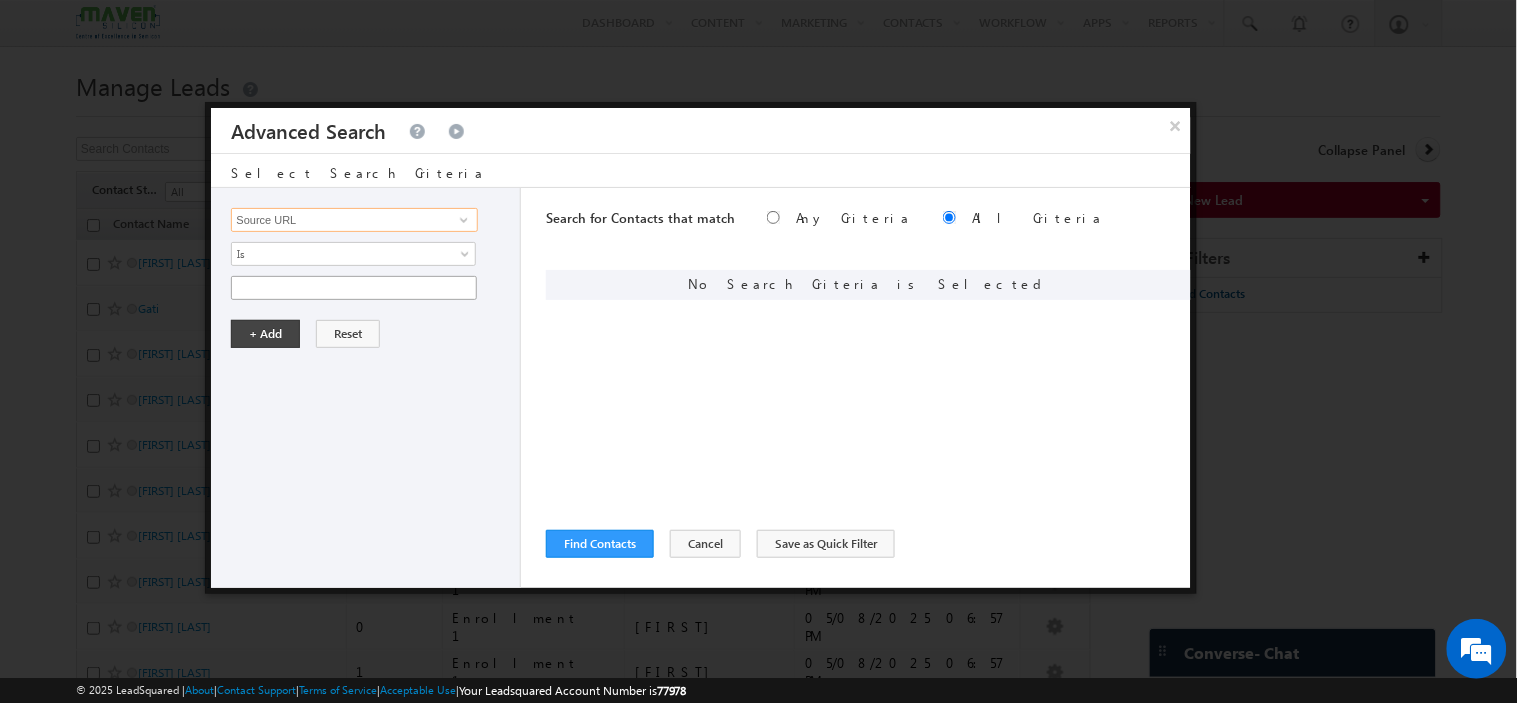 type on "Source URL" 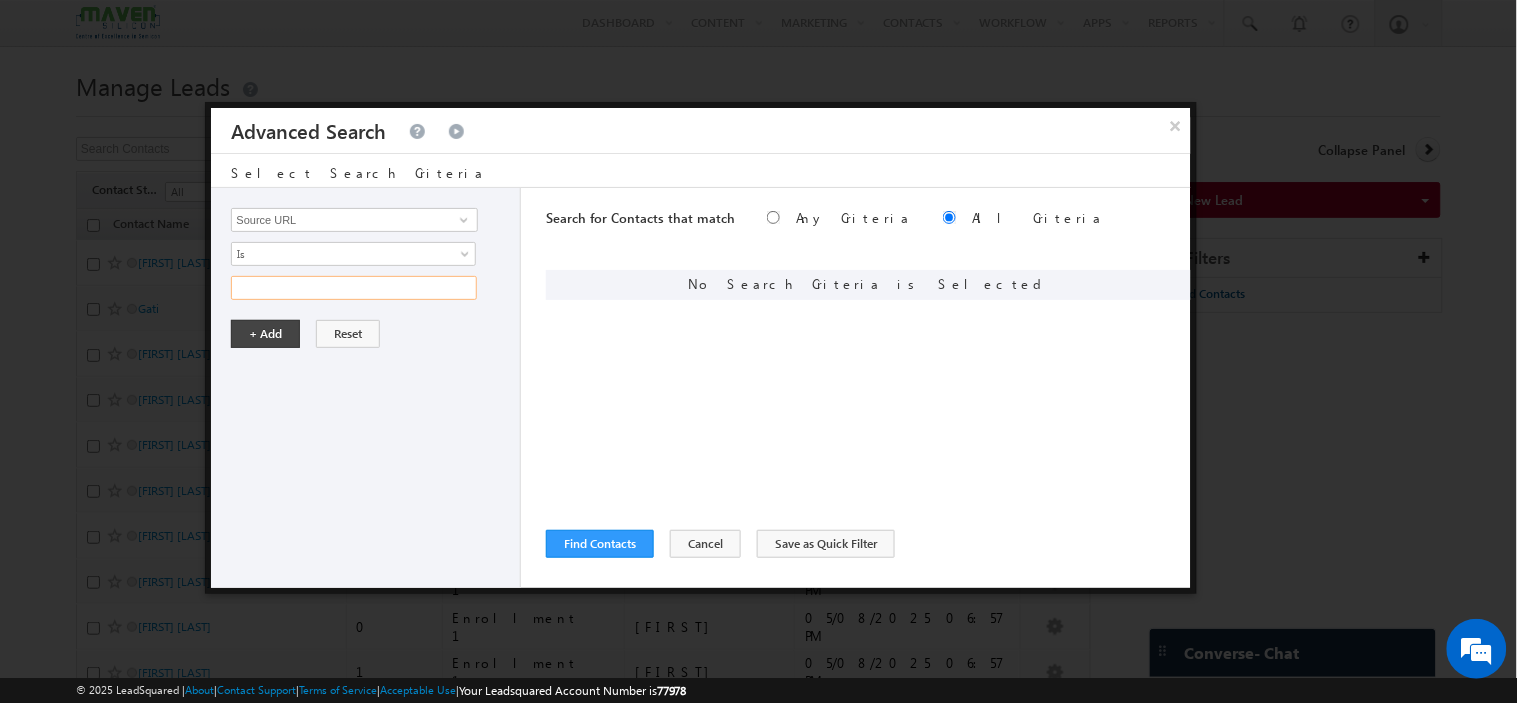 click at bounding box center [354, 288] 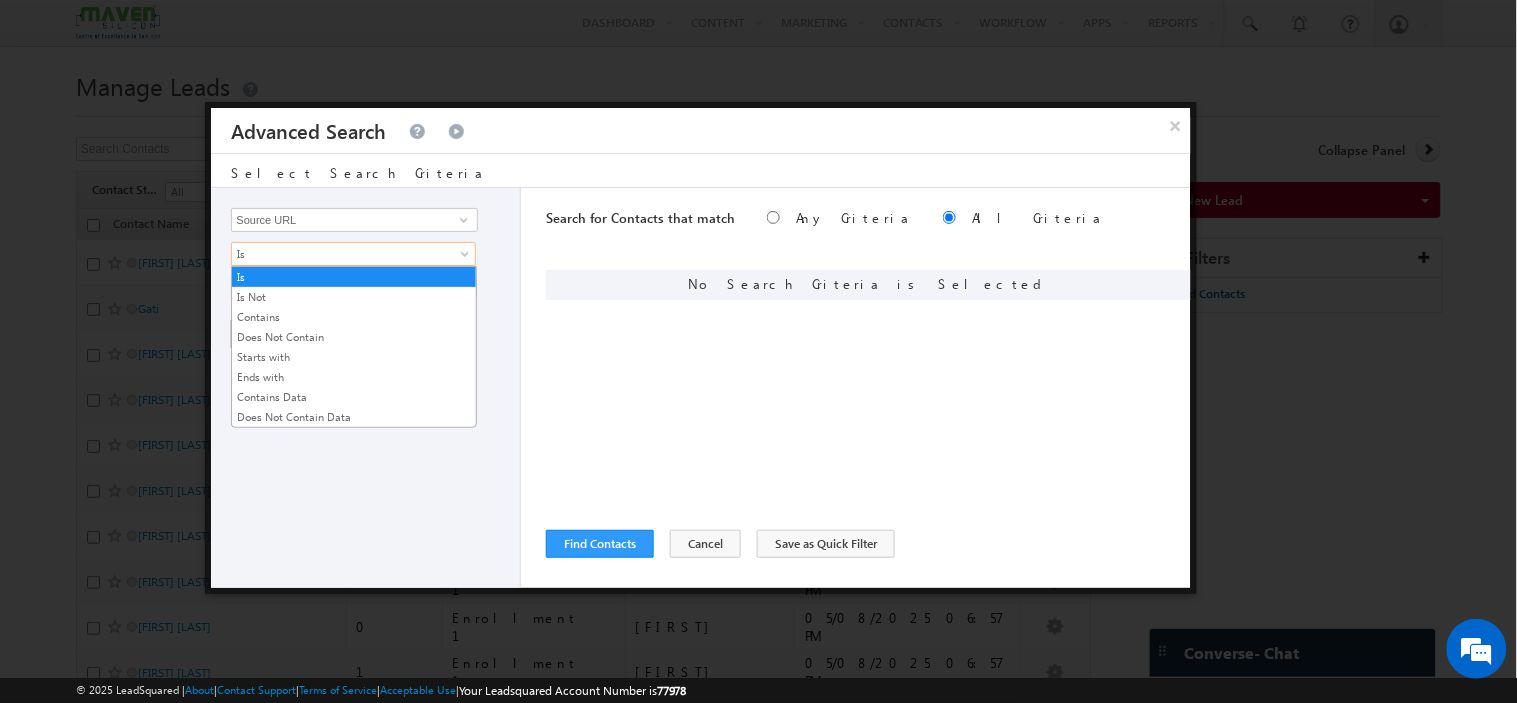 click on "Is" at bounding box center (340, 254) 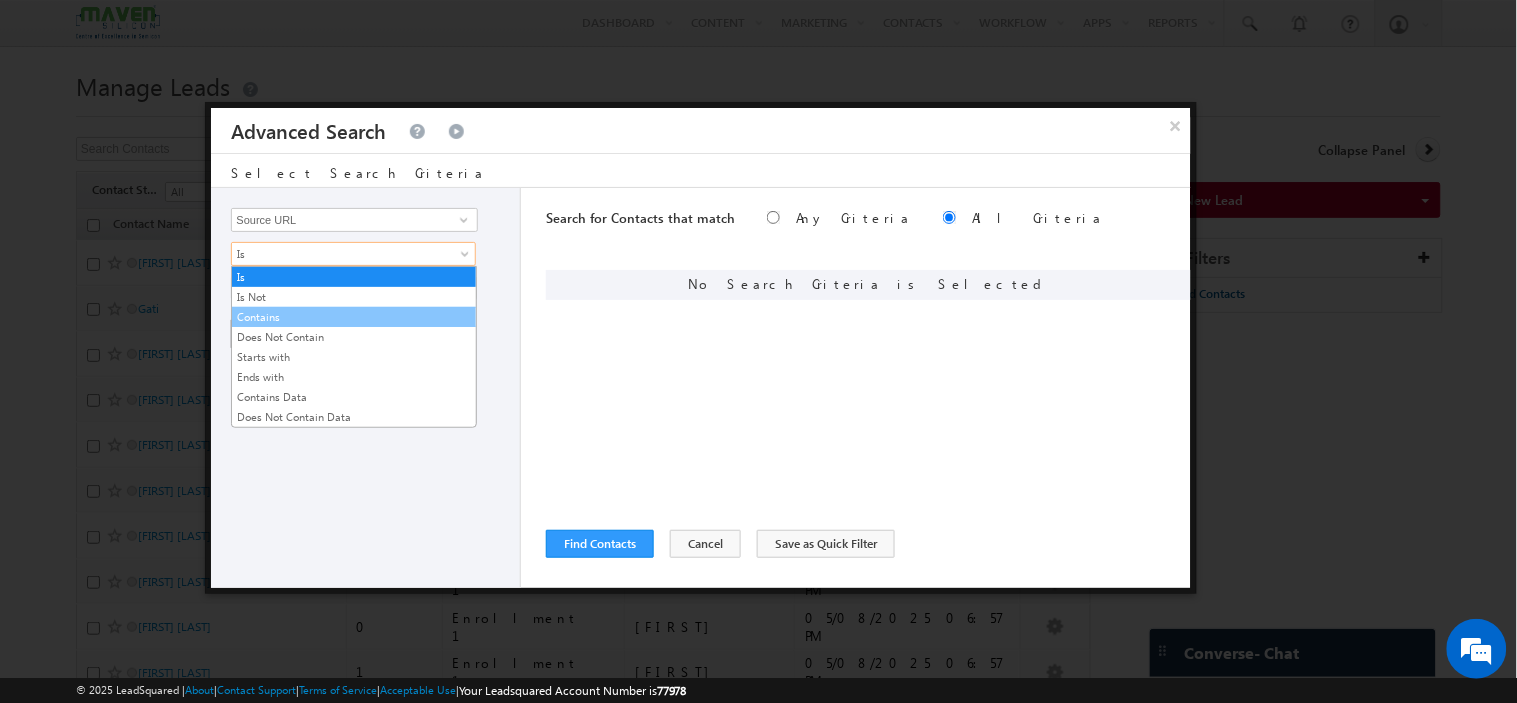 click on "Contains" at bounding box center (354, 317) 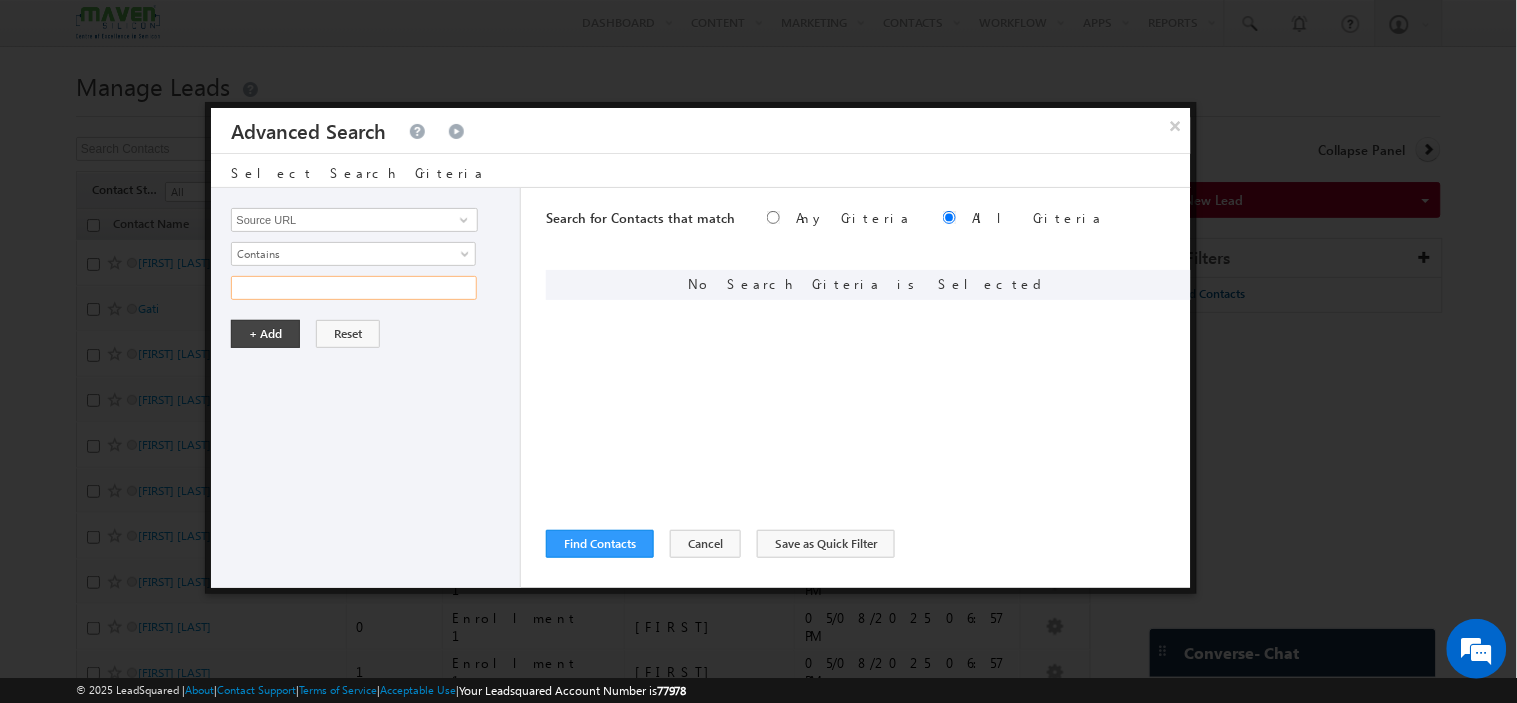 click at bounding box center (354, 288) 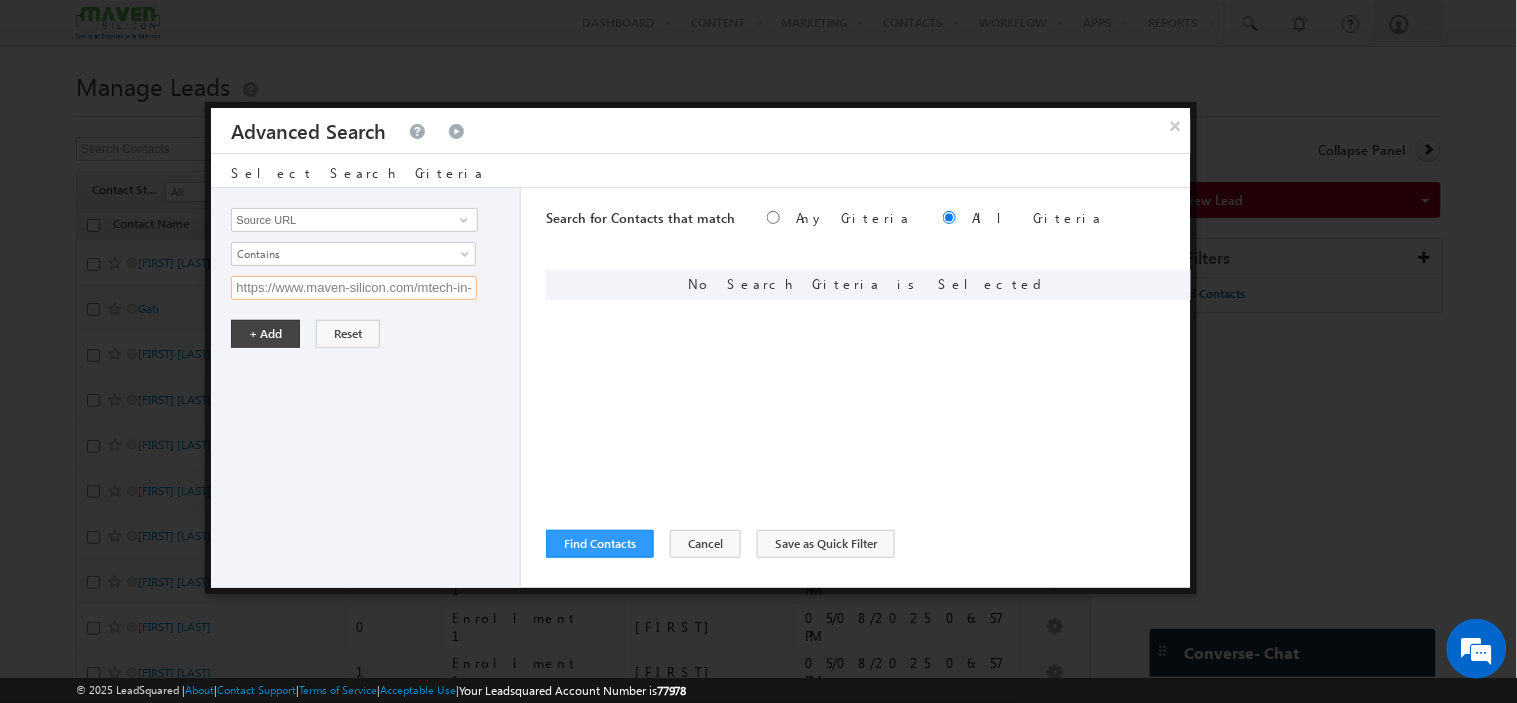 scroll, scrollTop: 0, scrollLeft: 60, axis: horizontal 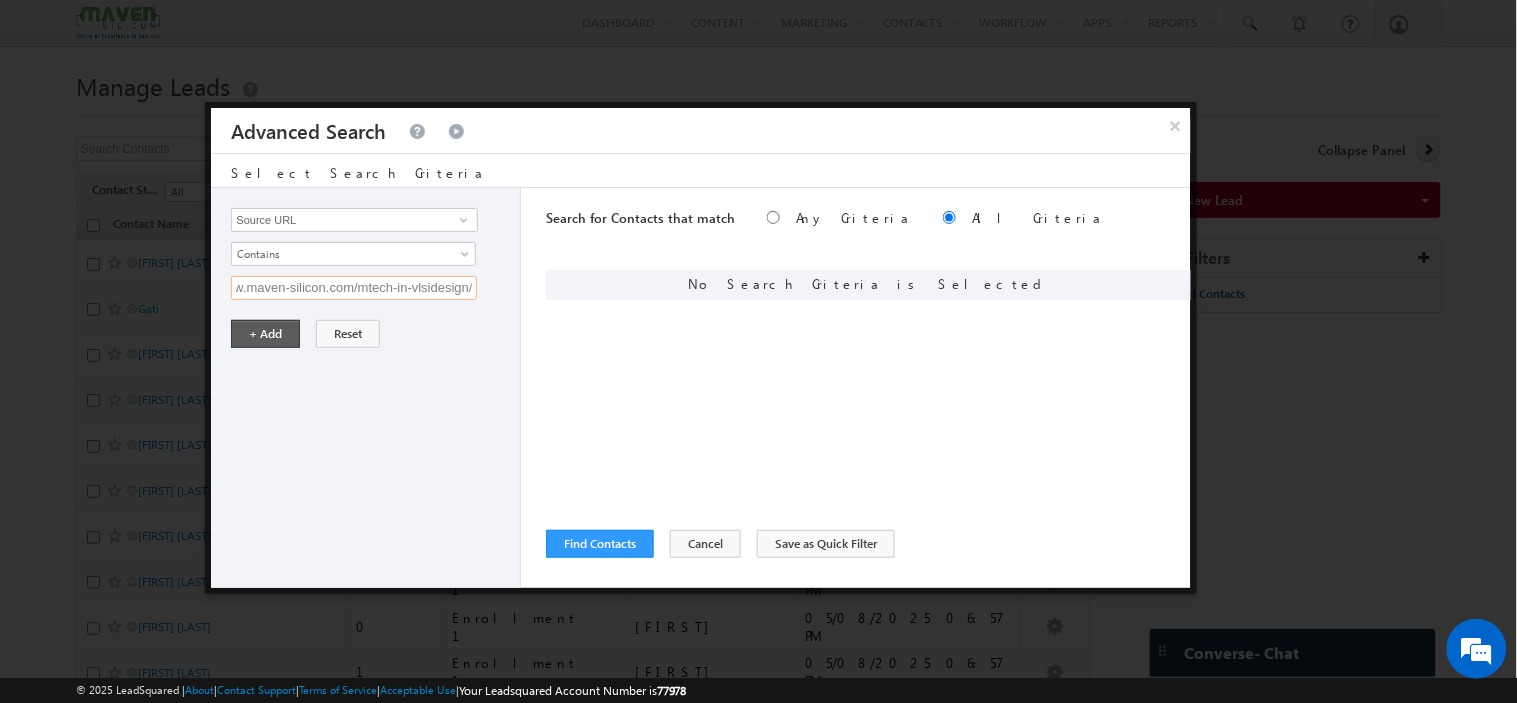 type on "https://www.maven-silicon.com/mtech-in-vlsidesign/" 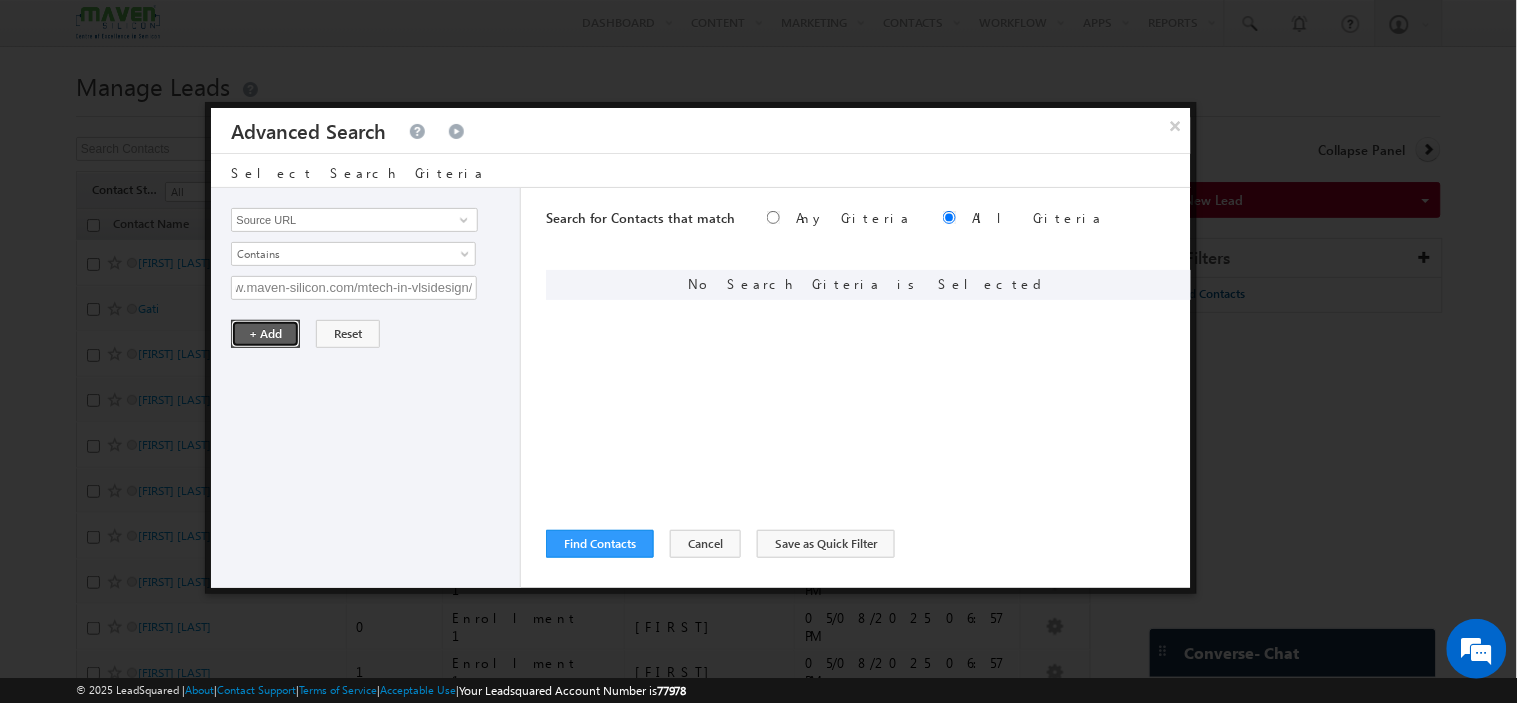 scroll, scrollTop: 0, scrollLeft: 0, axis: both 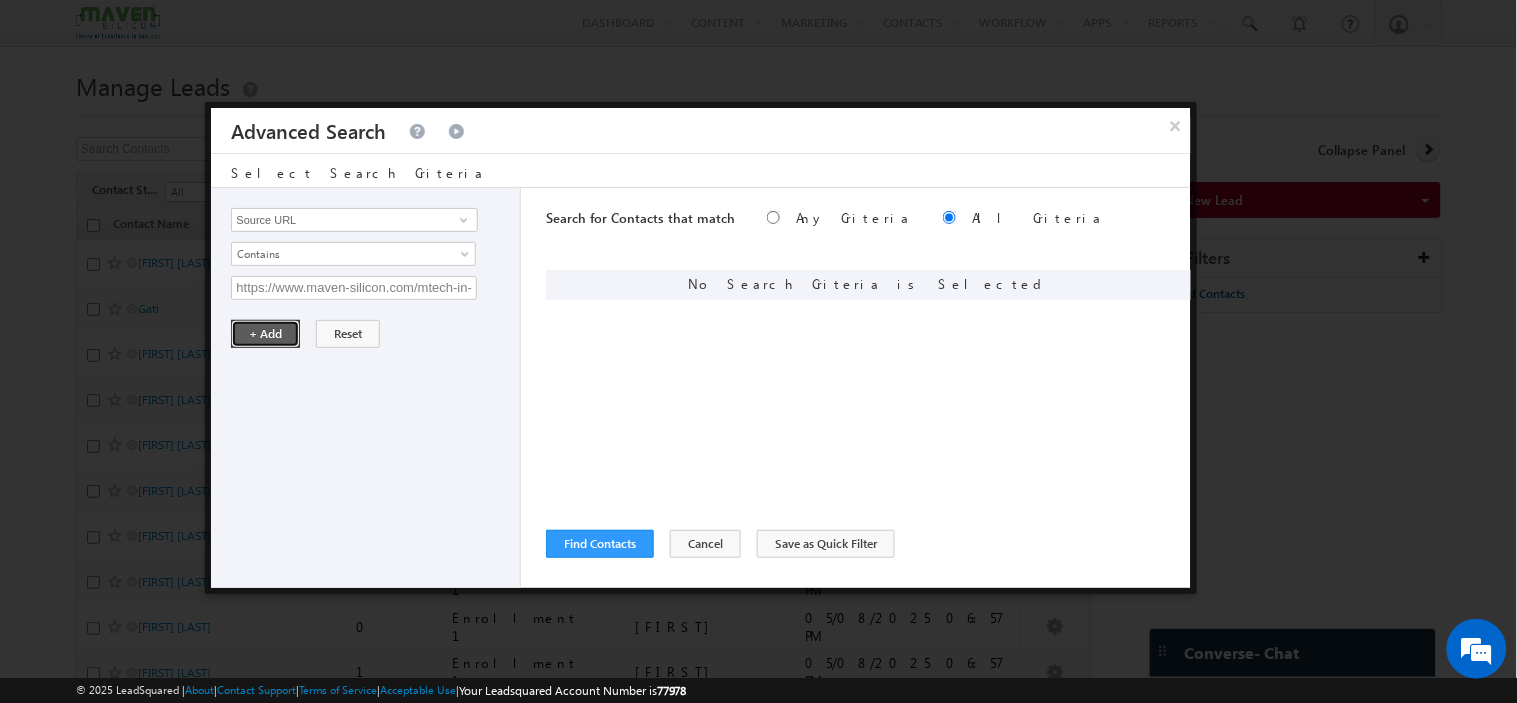 click on "+ Add" at bounding box center (265, 334) 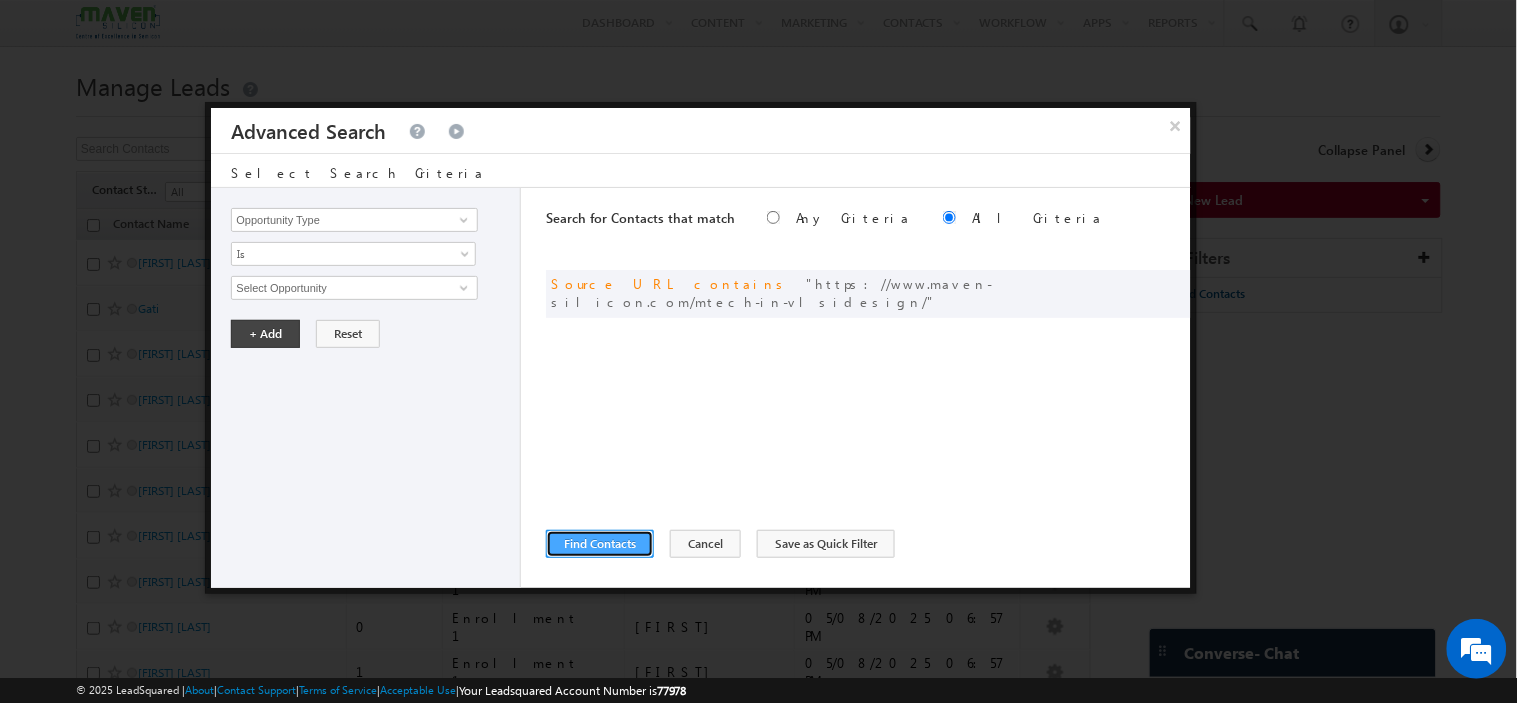 click on "Find Contacts" at bounding box center (600, 544) 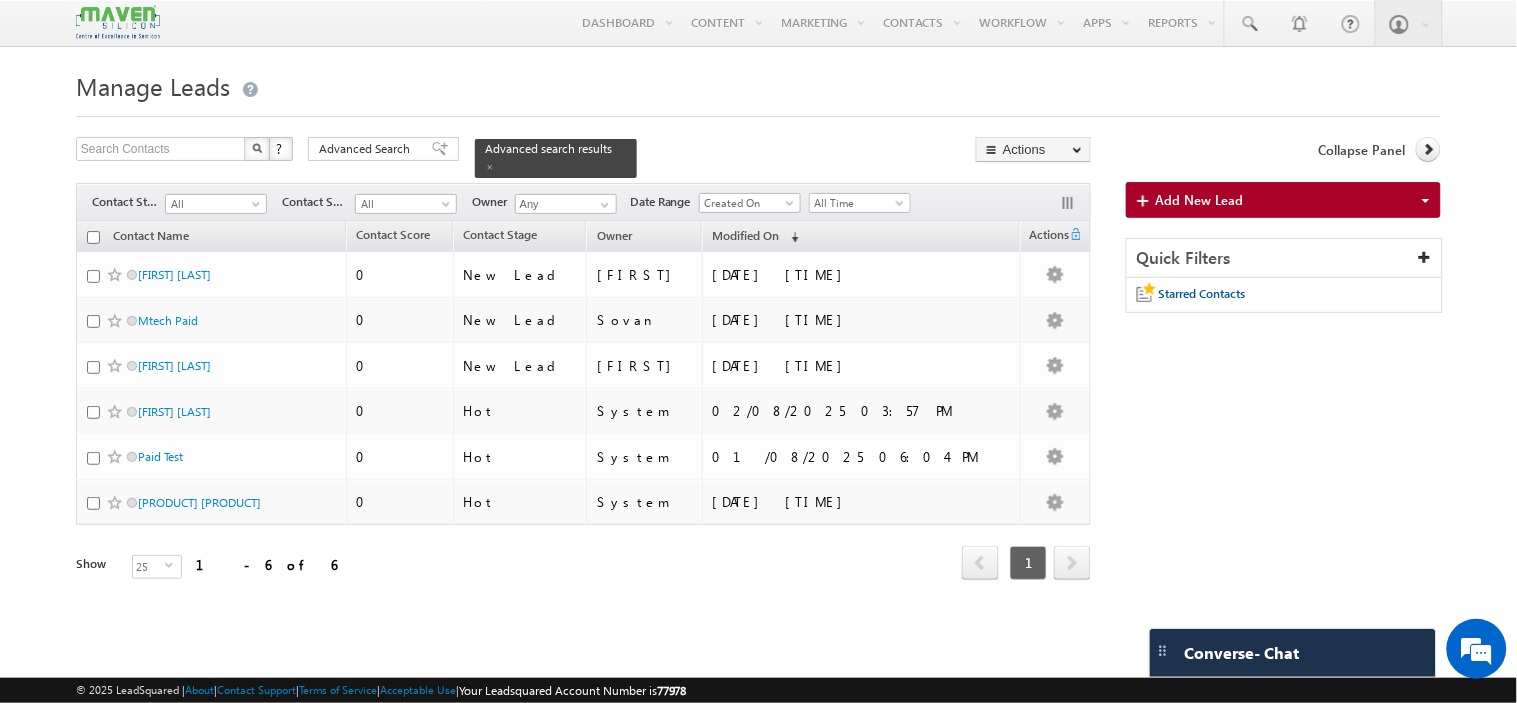 click on "Manage Leads
Search Contacts X ?   6 results found
Advanced Search
Advanced Search
Advanced search results   Delete" at bounding box center (758, 350) 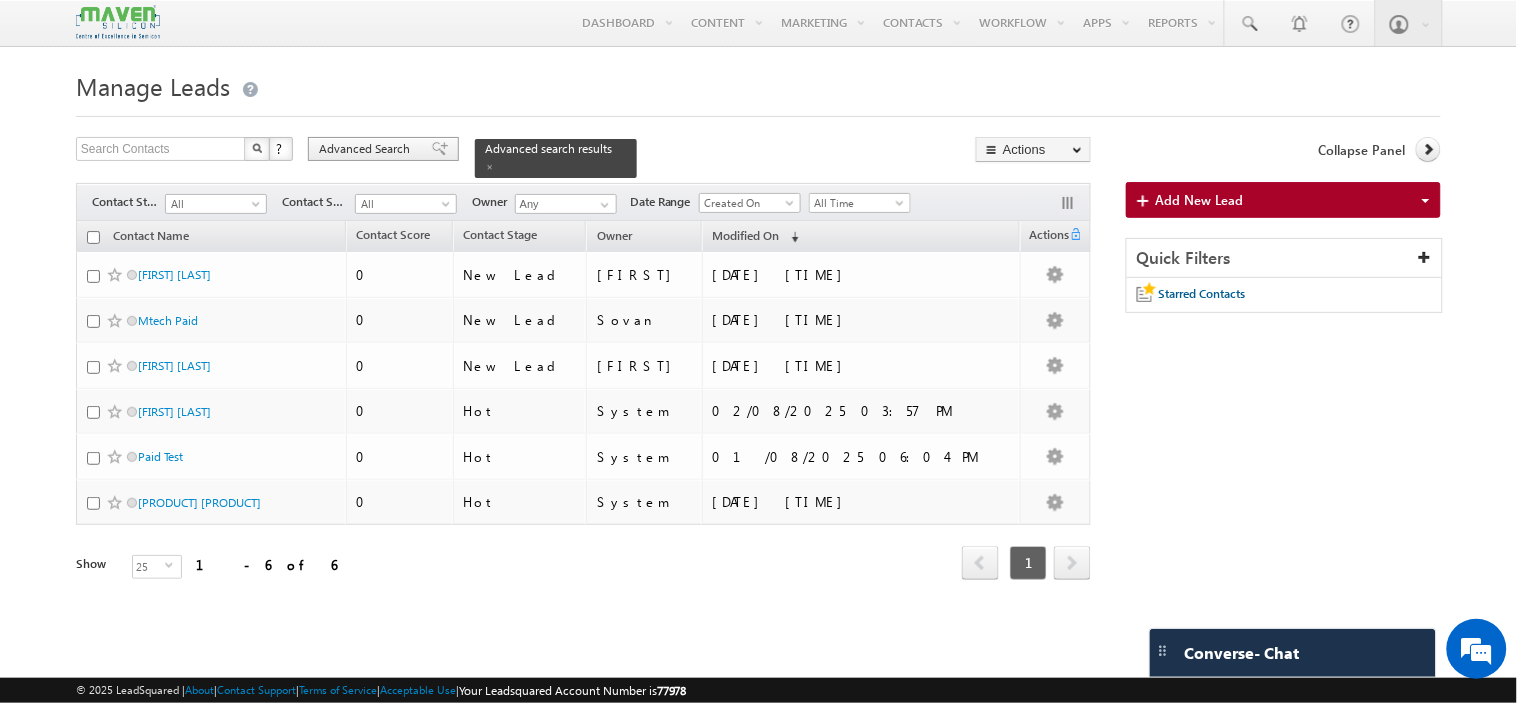 click on "Advanced Search" at bounding box center (367, 149) 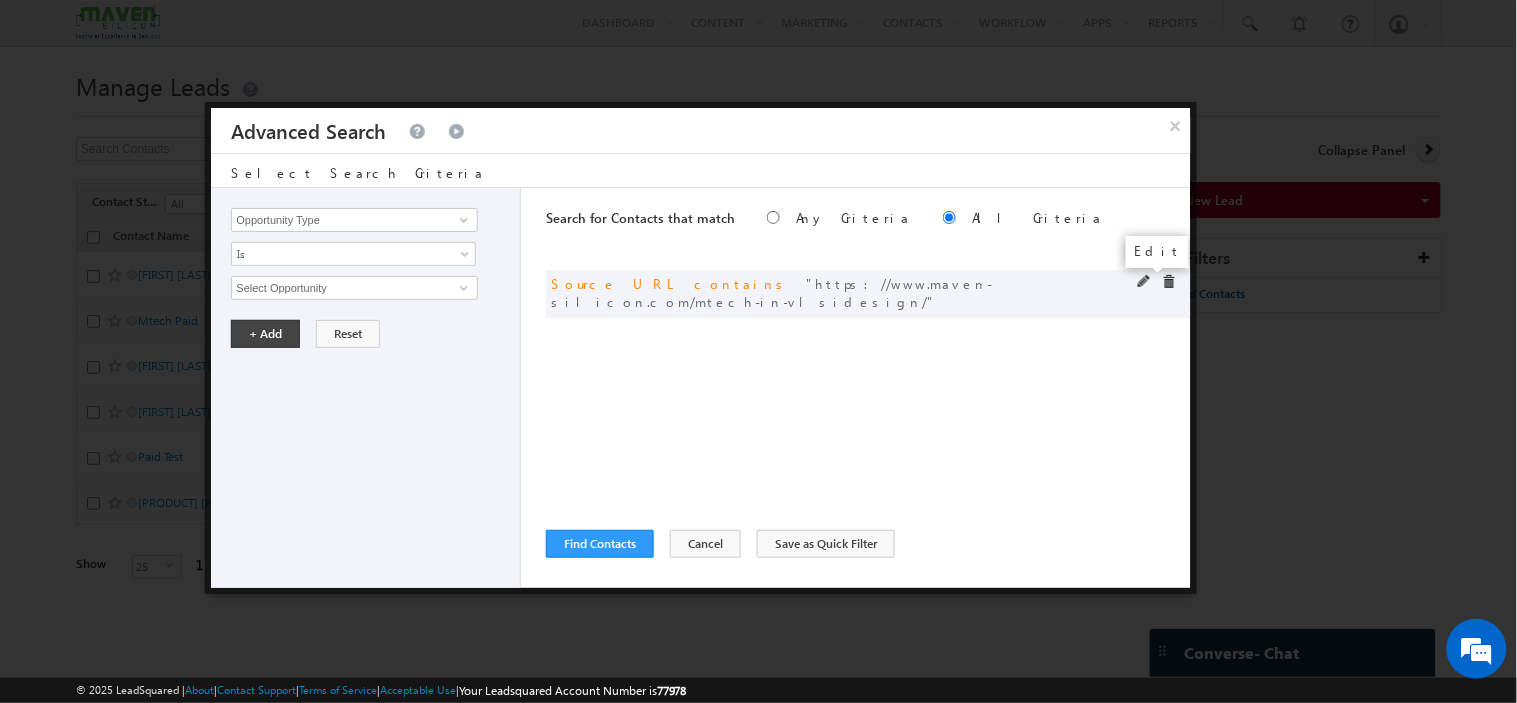 click at bounding box center [1145, 282] 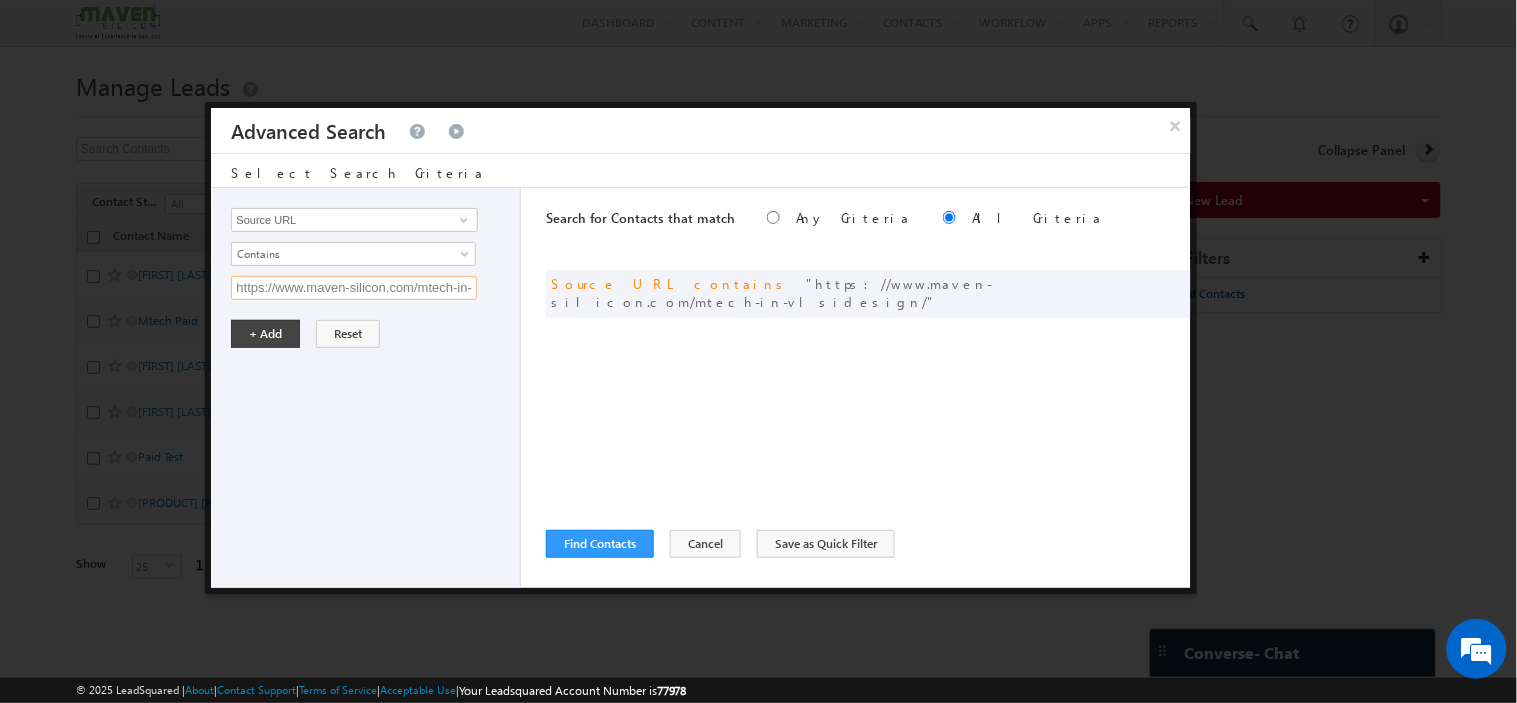 click on "https://www.maven-silicon.com/mtech-in-vlsidesign/" at bounding box center (354, 288) 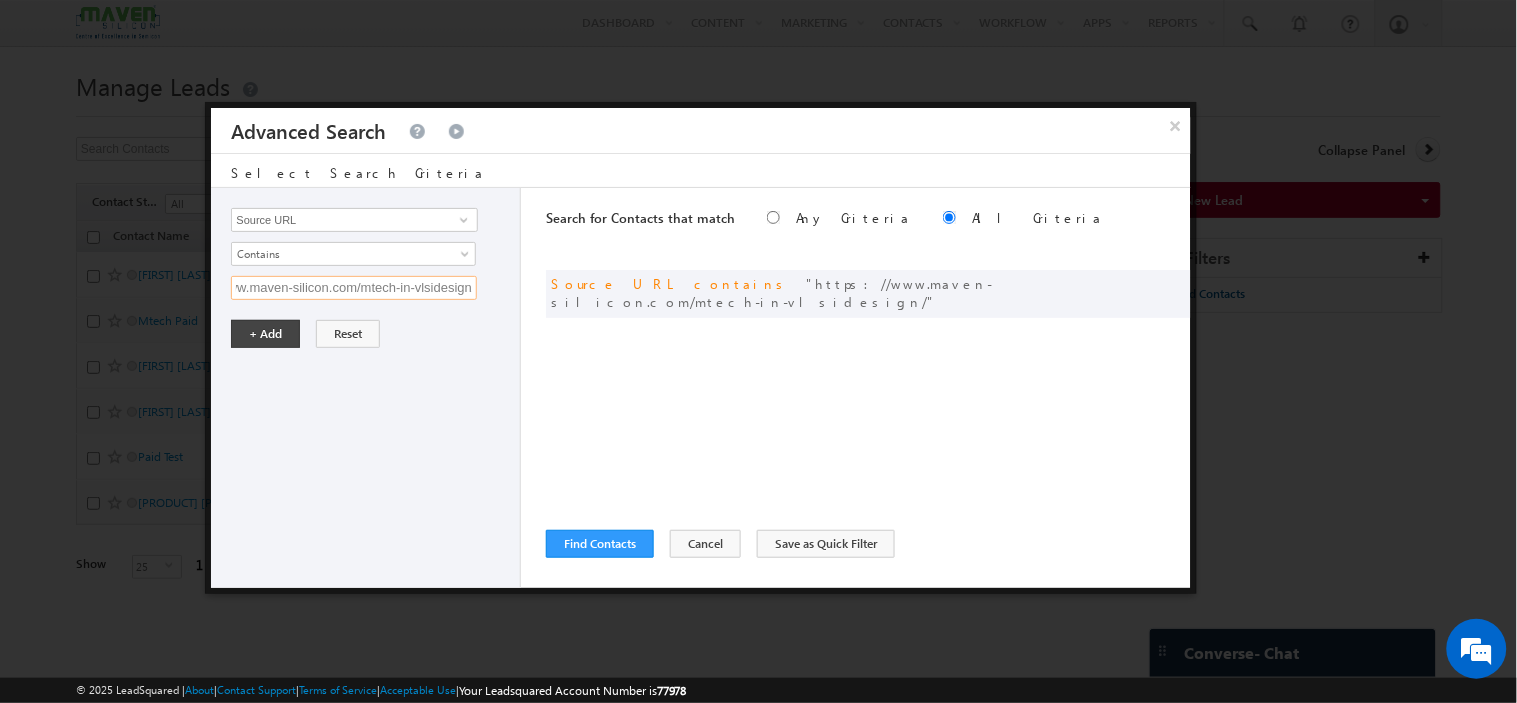 scroll, scrollTop: 0, scrollLeft: 60, axis: horizontal 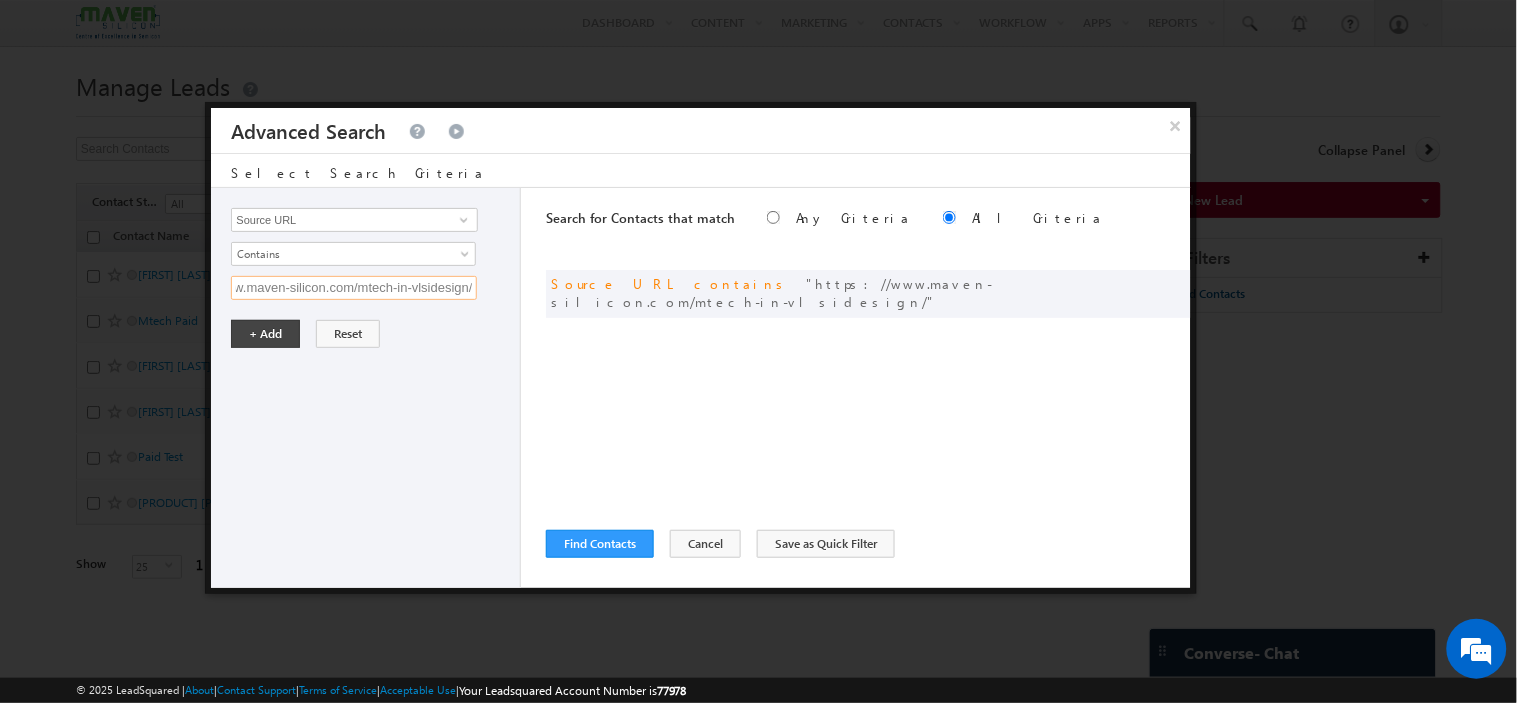 click on "https://www.maven-silicon.com/mtech-in-vlsidesign/" at bounding box center (354, 288) 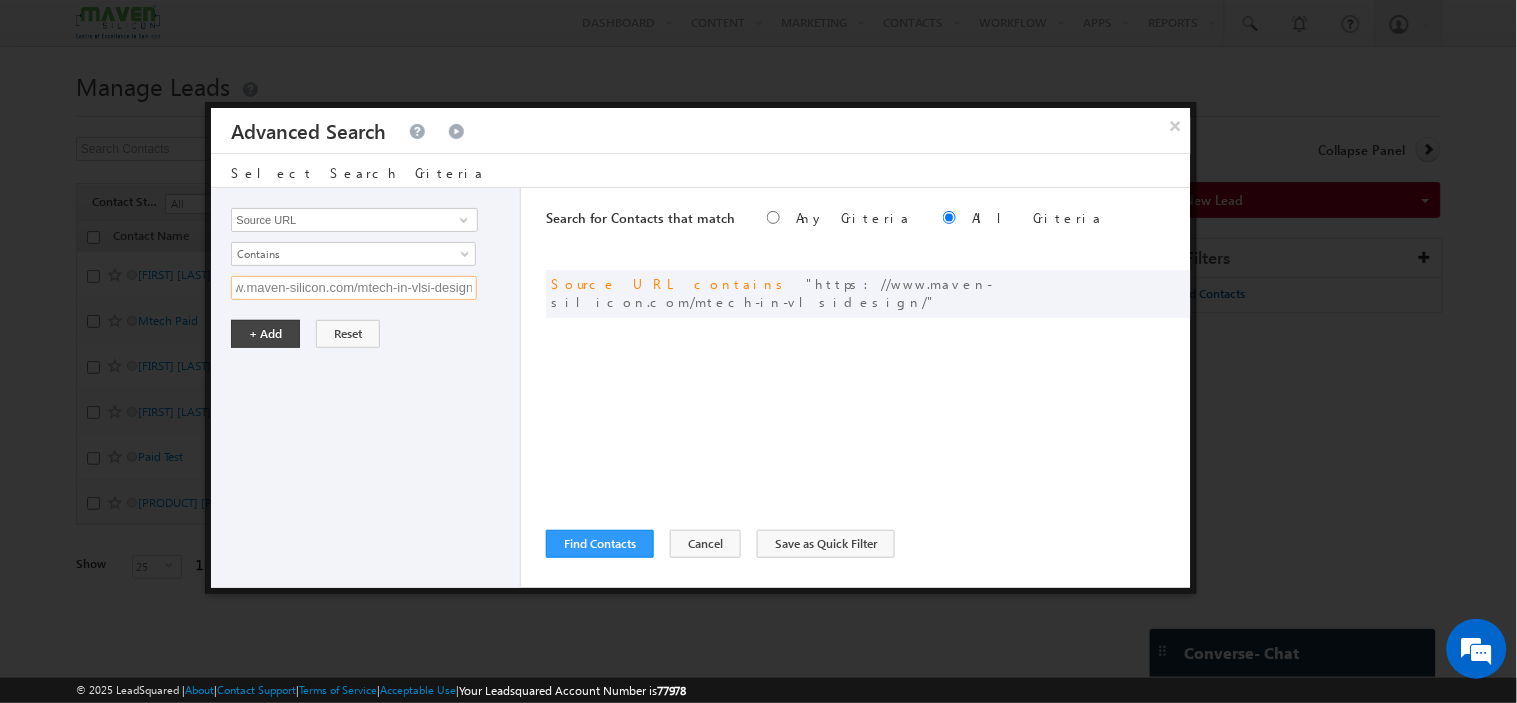 type on "https://www.maven-silicon.com/mtech-in-vlsi-design/" 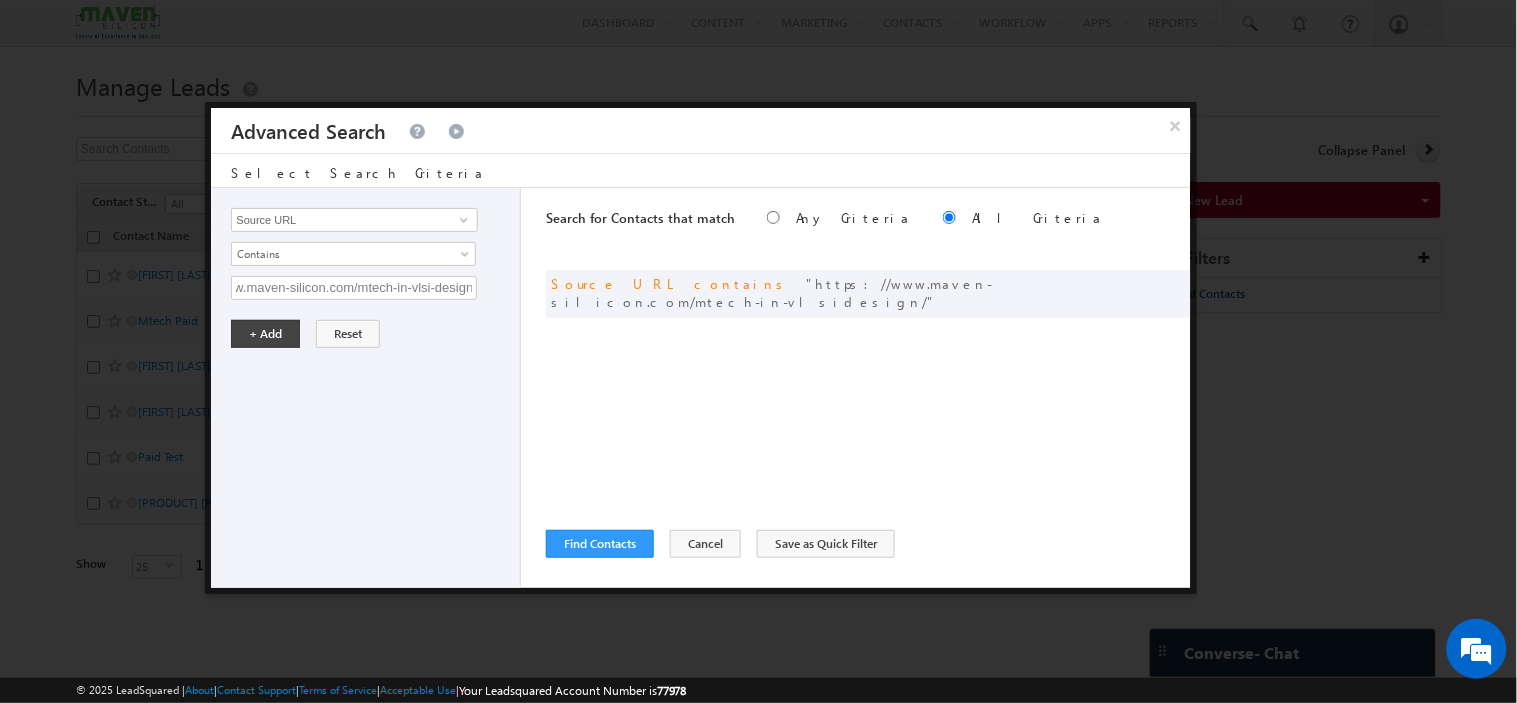 scroll, scrollTop: 0, scrollLeft: 0, axis: both 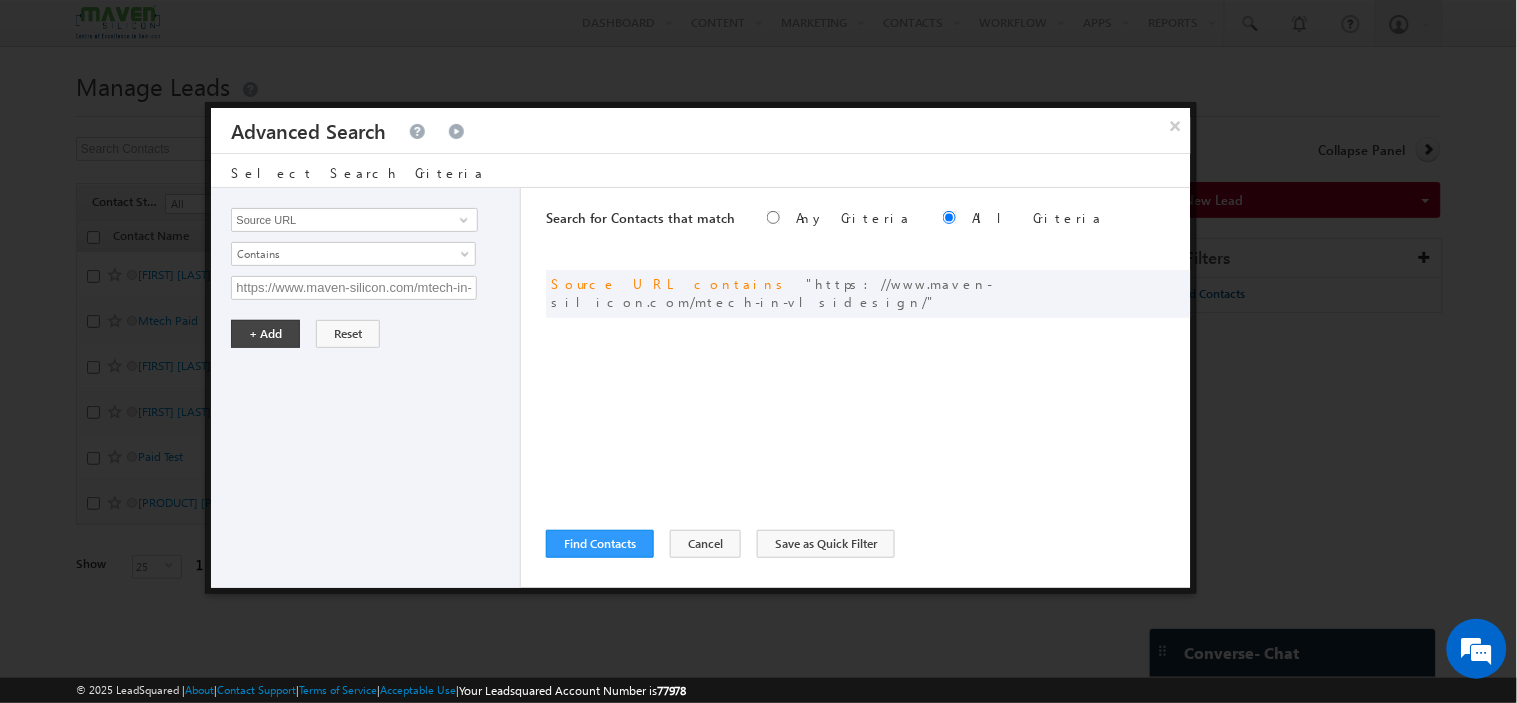 click on "+ Add
Reset" at bounding box center (370, 334) 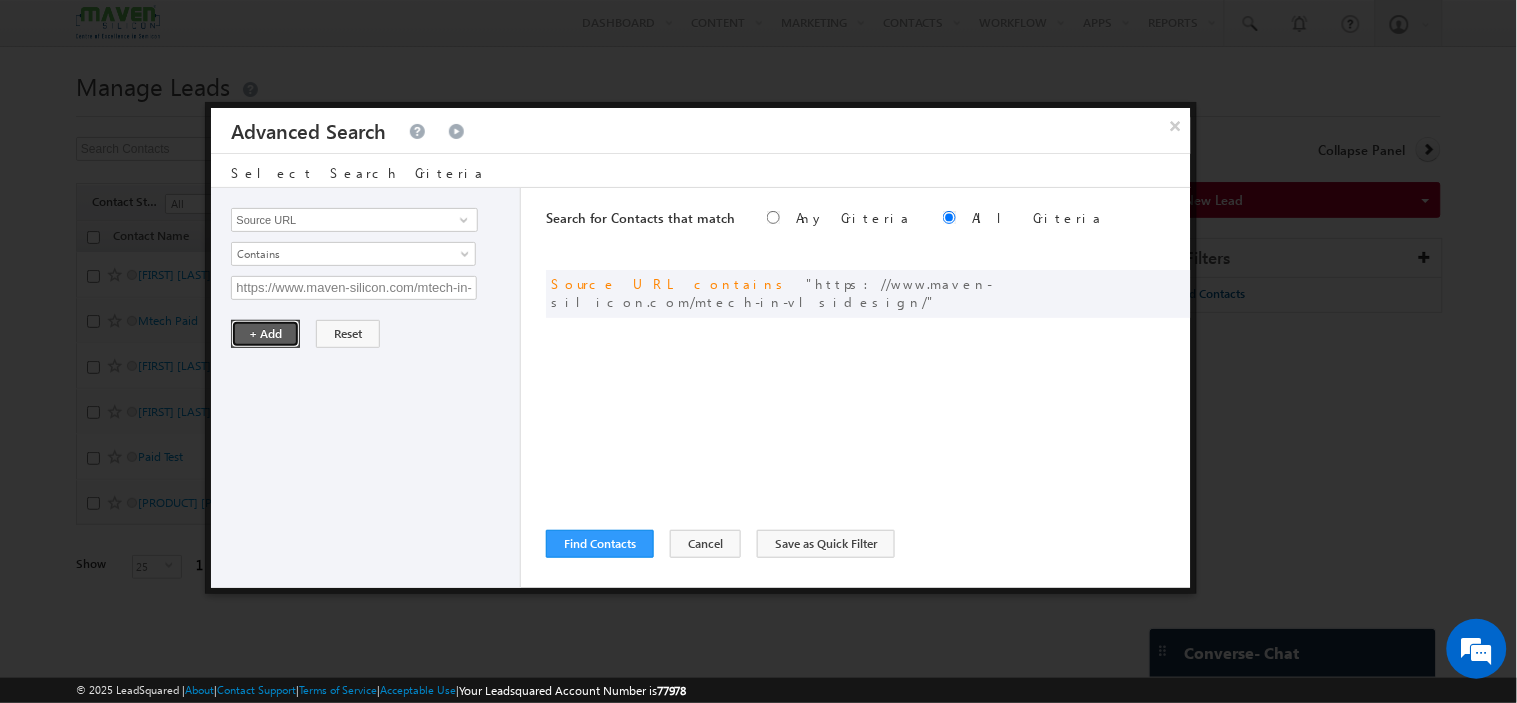 click on "+ Add" at bounding box center (265, 334) 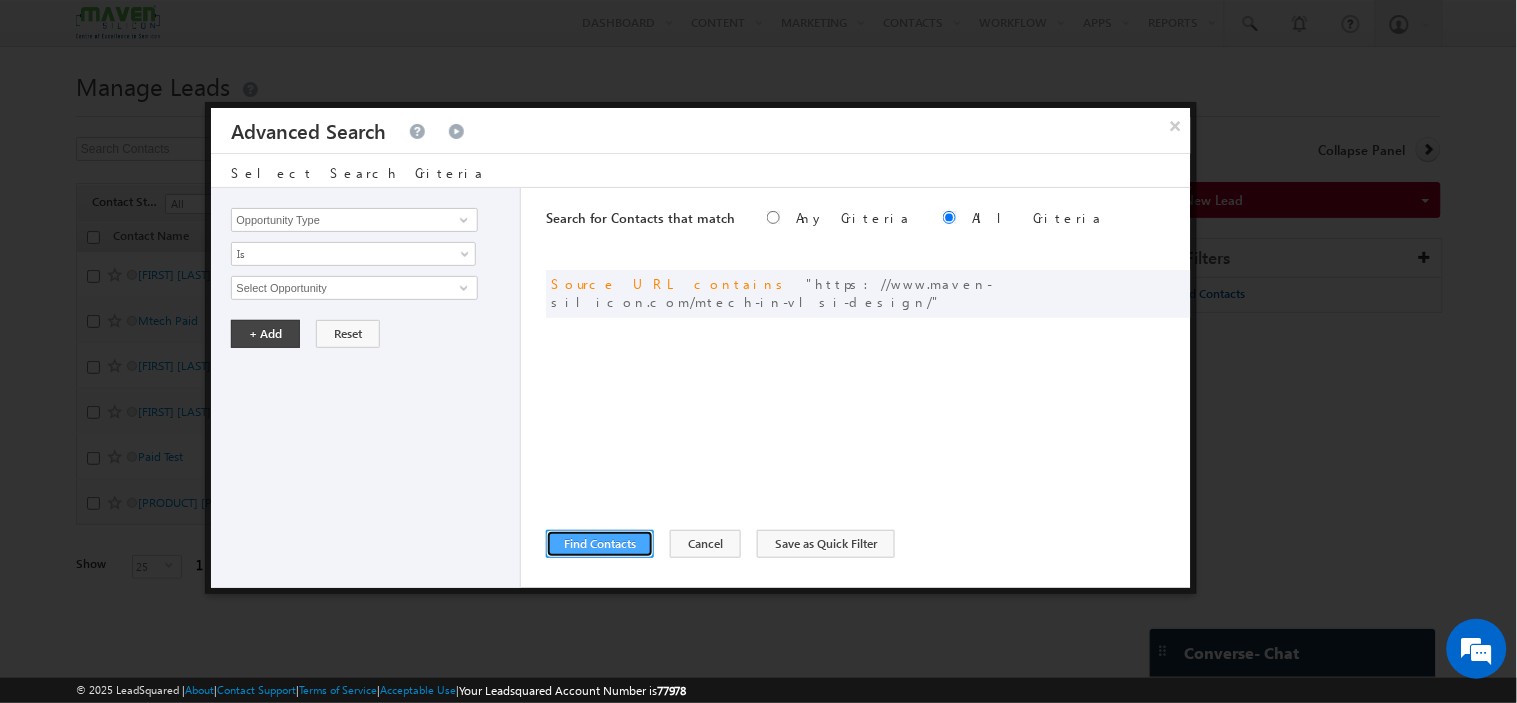 click on "Find Contacts" at bounding box center [600, 544] 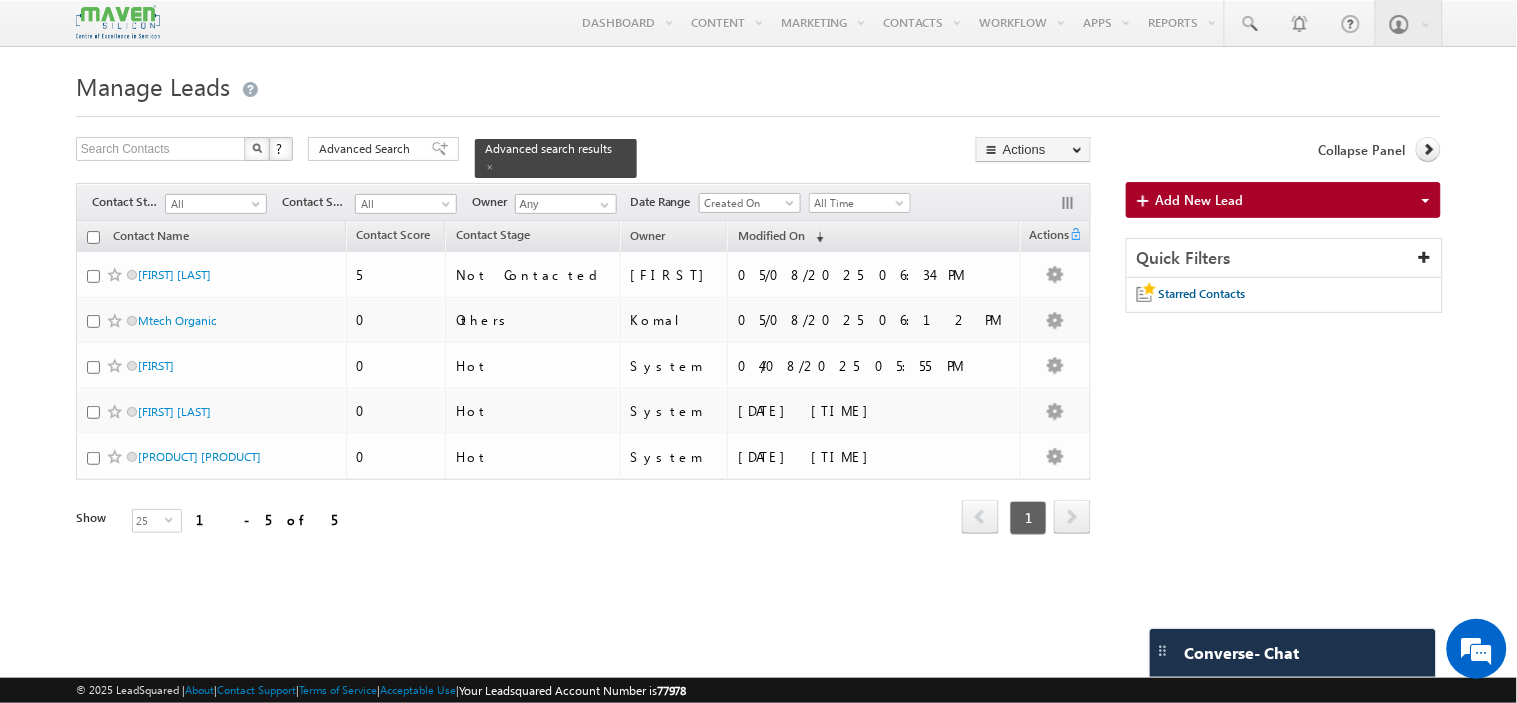 click on "Contact Name
Contact Score
Contact Stage
Owner
5" at bounding box center [583, 393] 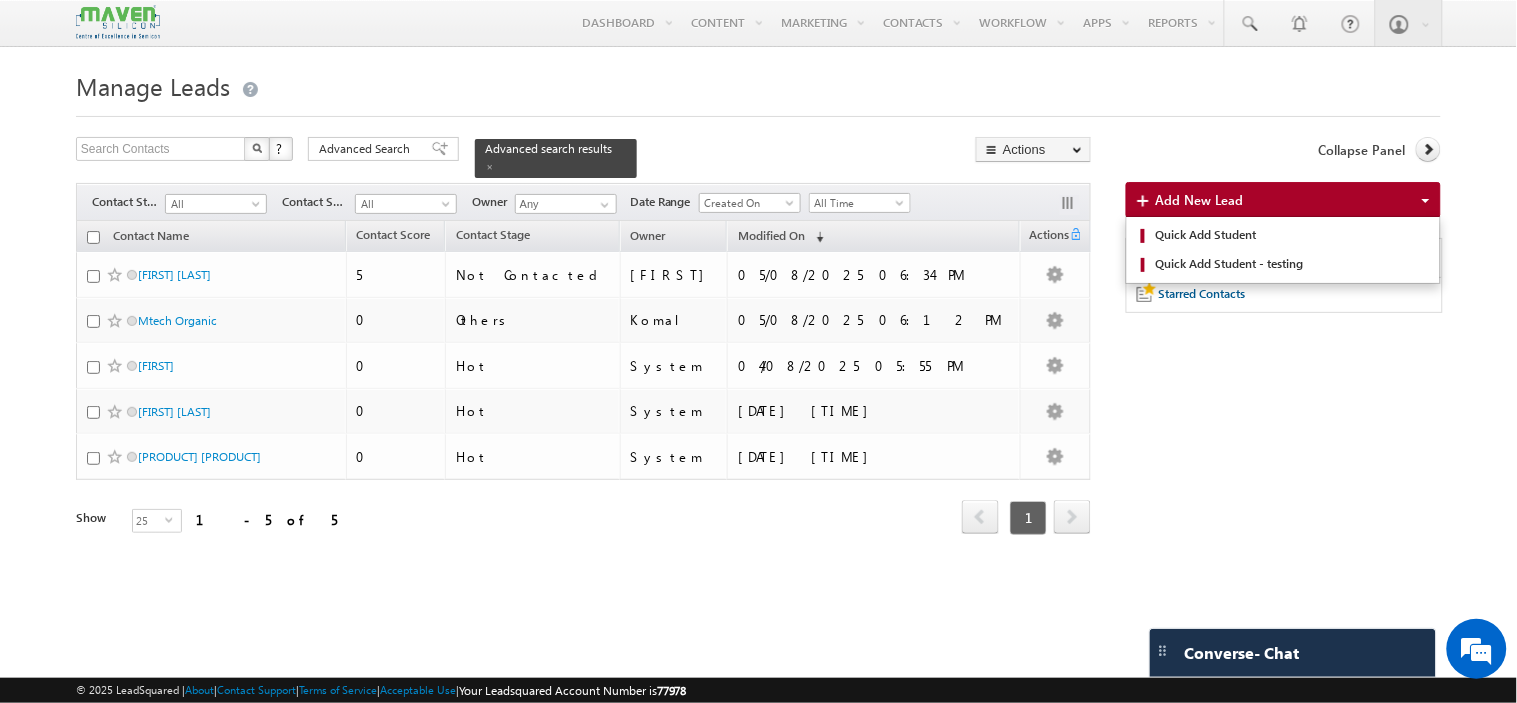 click on "Add New Lead" at bounding box center (1200, 199) 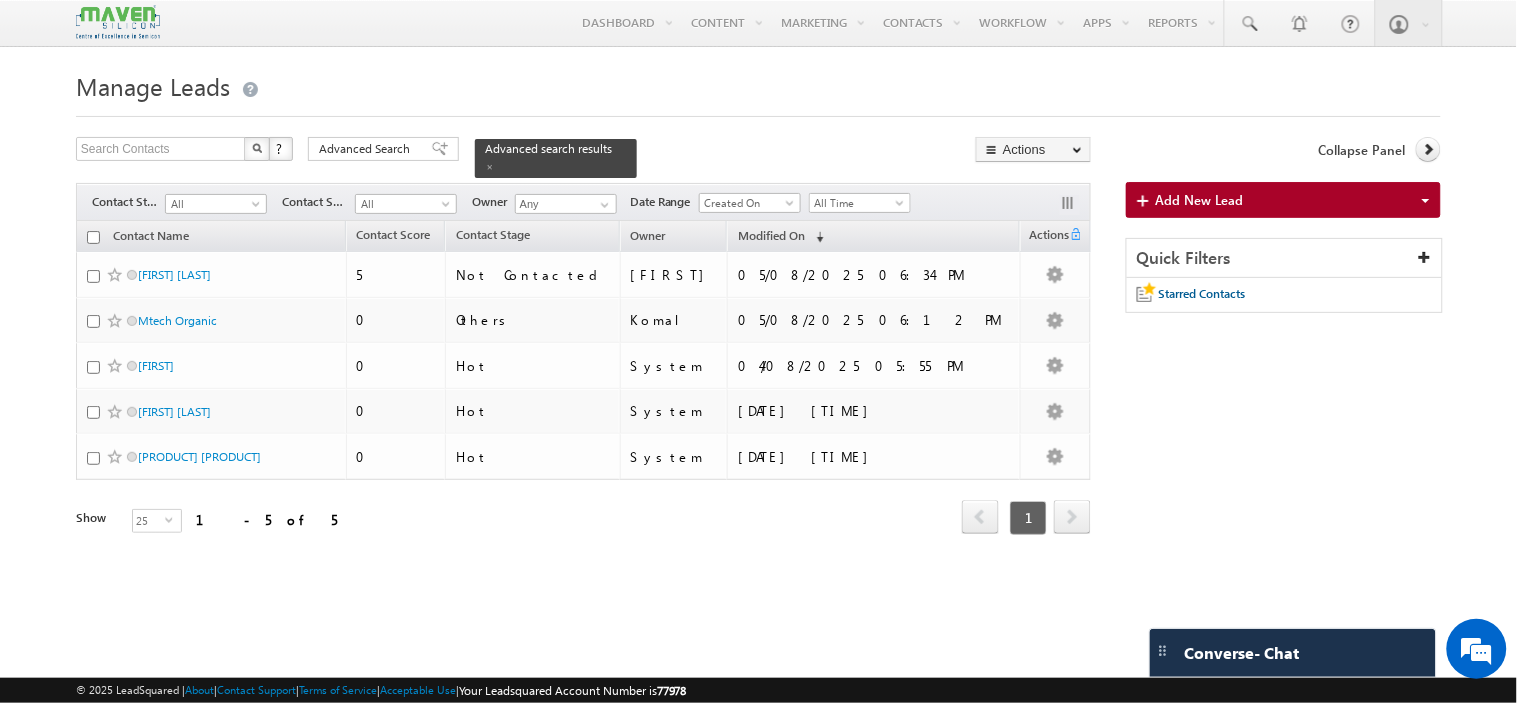 click on "Search Contacts X ?   5 results found
Advanced Search
Advanced Search
Advanced search results
Actions" at bounding box center (758, 363) 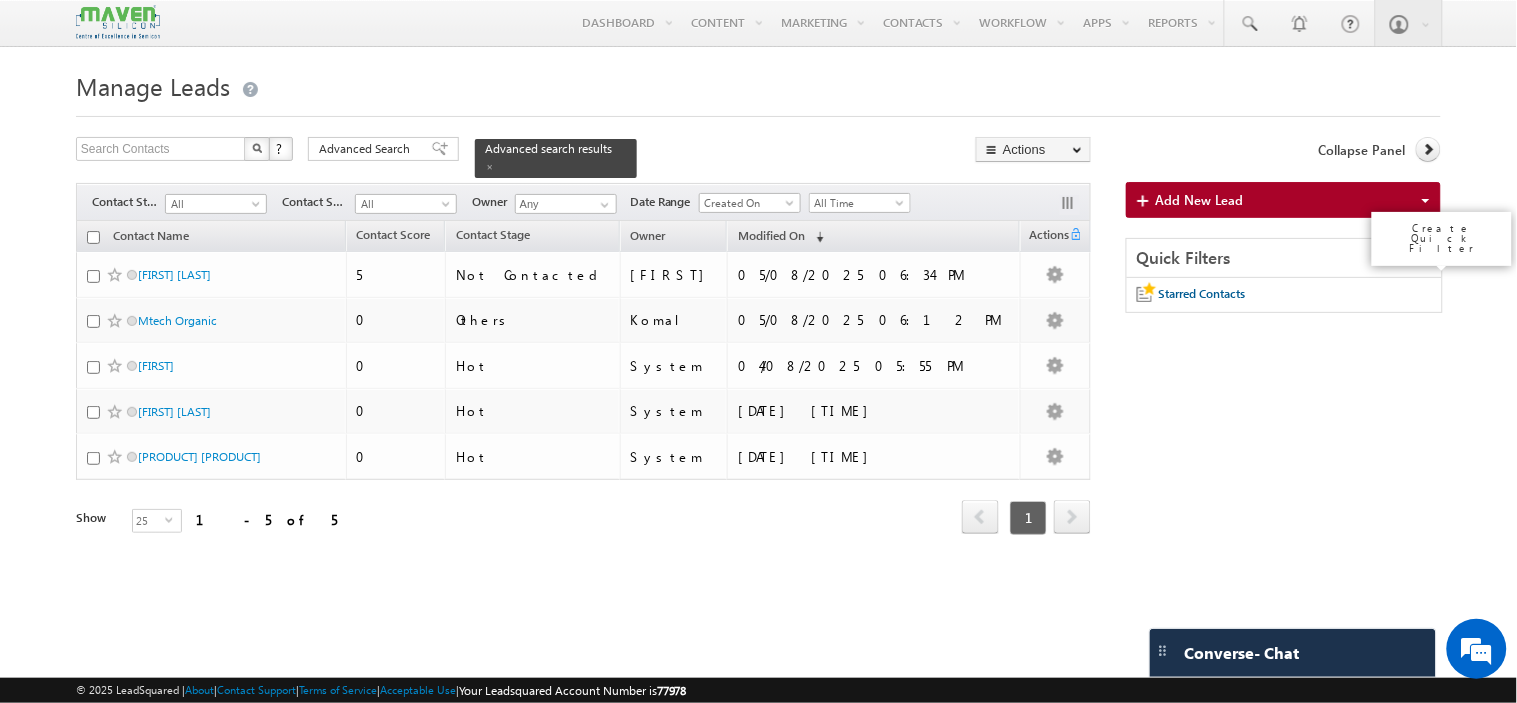 click at bounding box center [1425, 257] 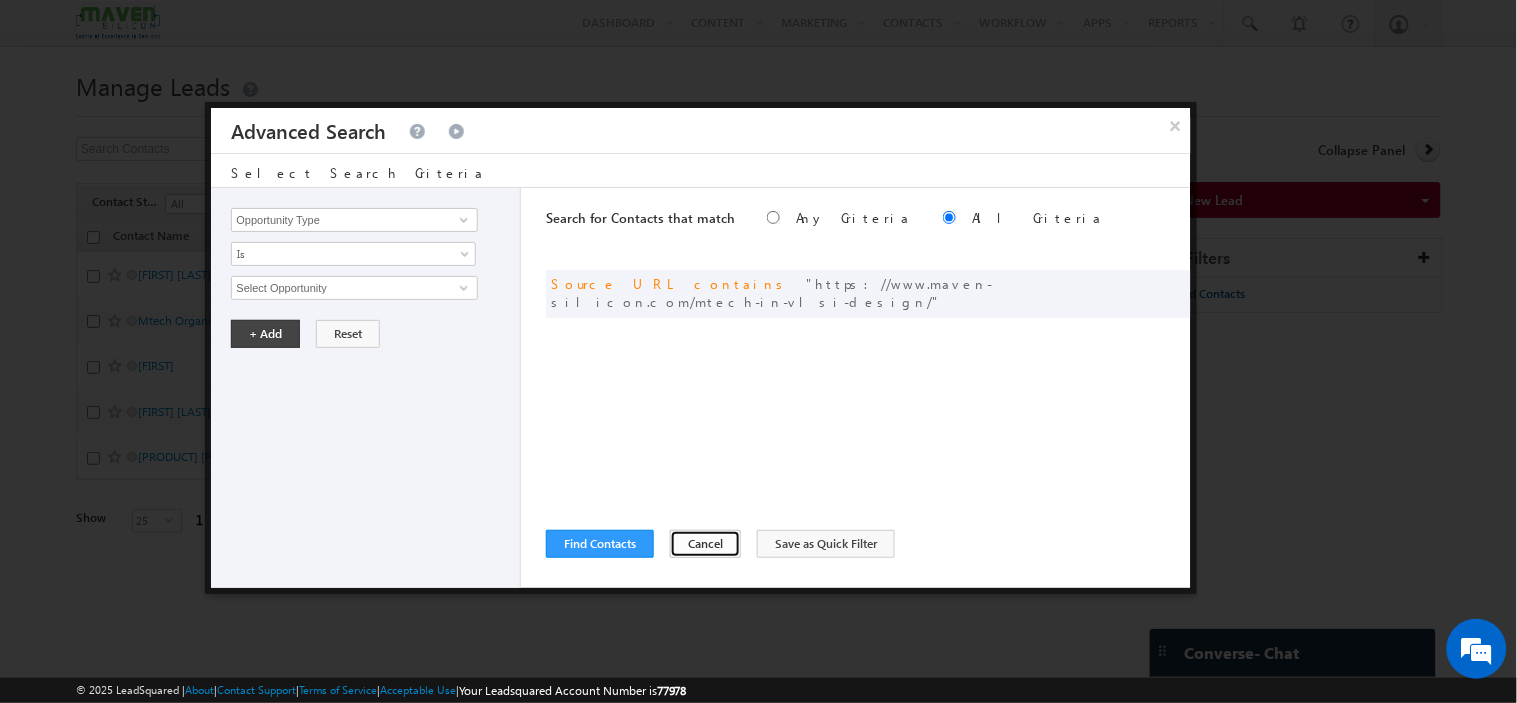 click on "Cancel" at bounding box center (705, 544) 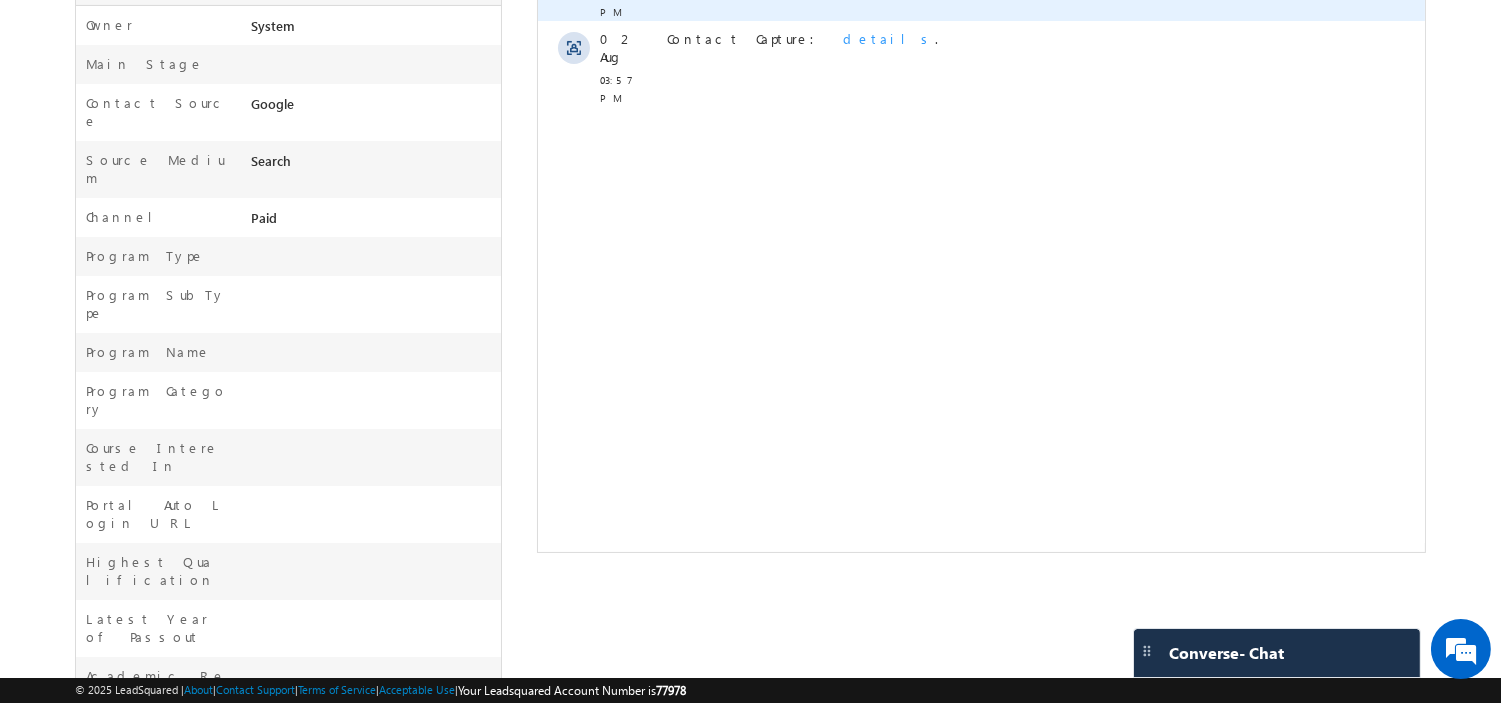 scroll, scrollTop: 681, scrollLeft: 0, axis: vertical 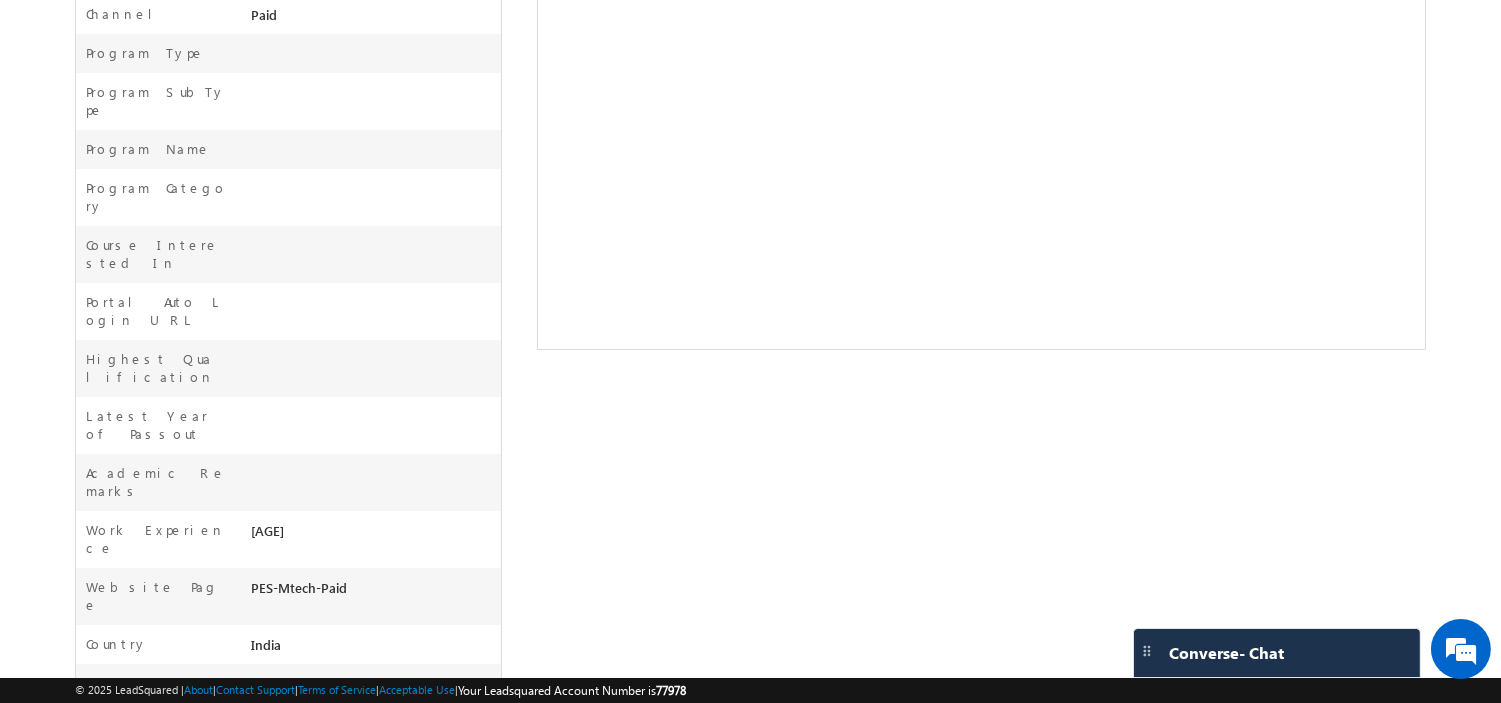 drag, startPoint x: 250, startPoint y: 373, endPoint x: 308, endPoint y: 364, distance: 58.694122 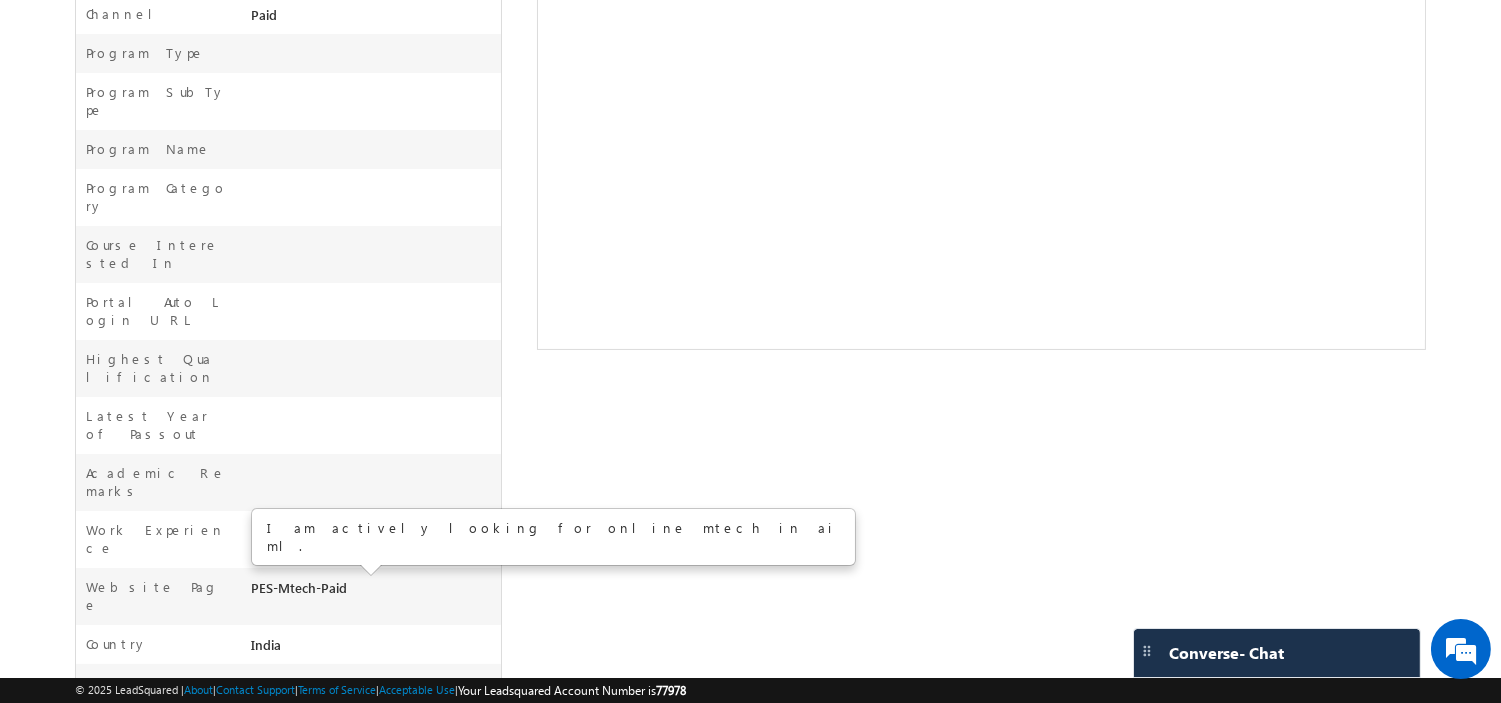 click on "I am actively looking for online mtech in ai ml." at bounding box center (373, 774) 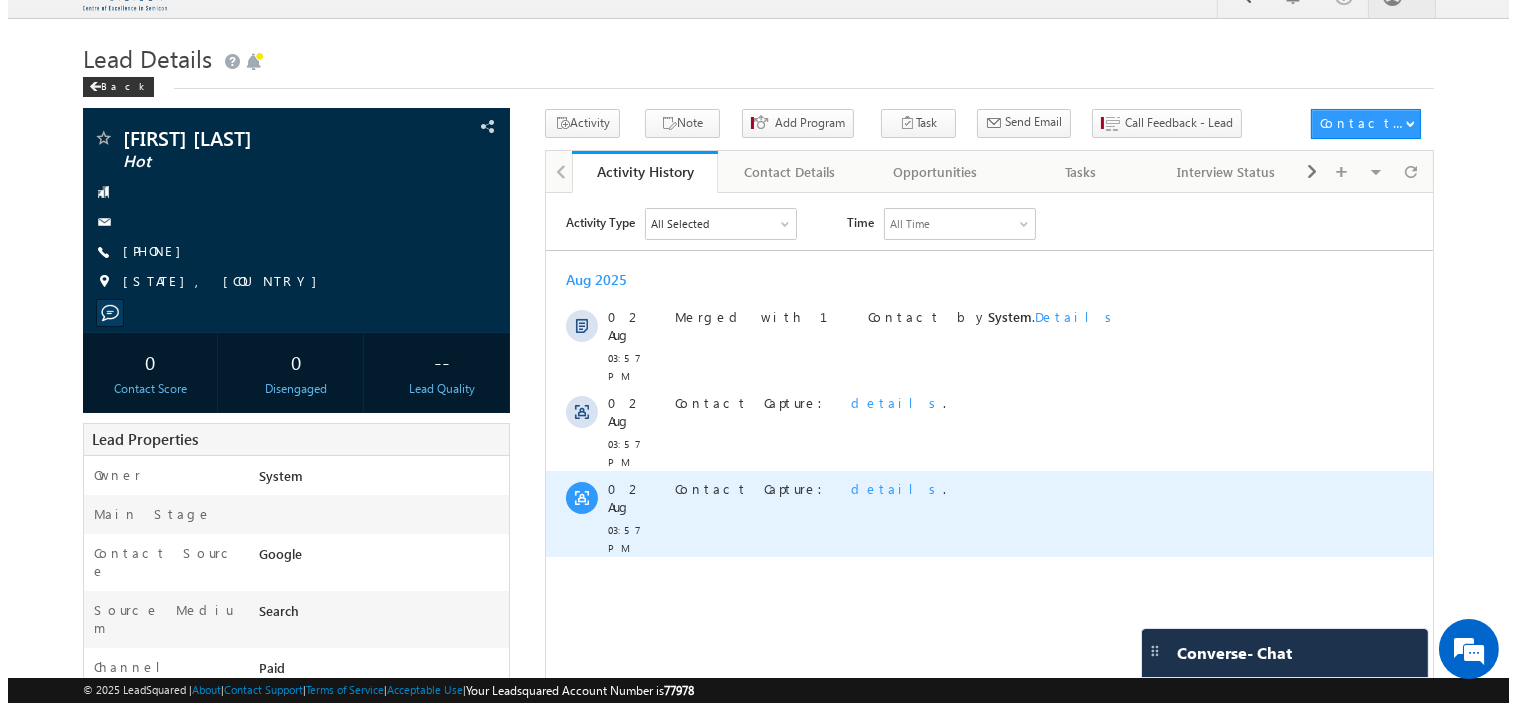 scroll, scrollTop: 0, scrollLeft: 0, axis: both 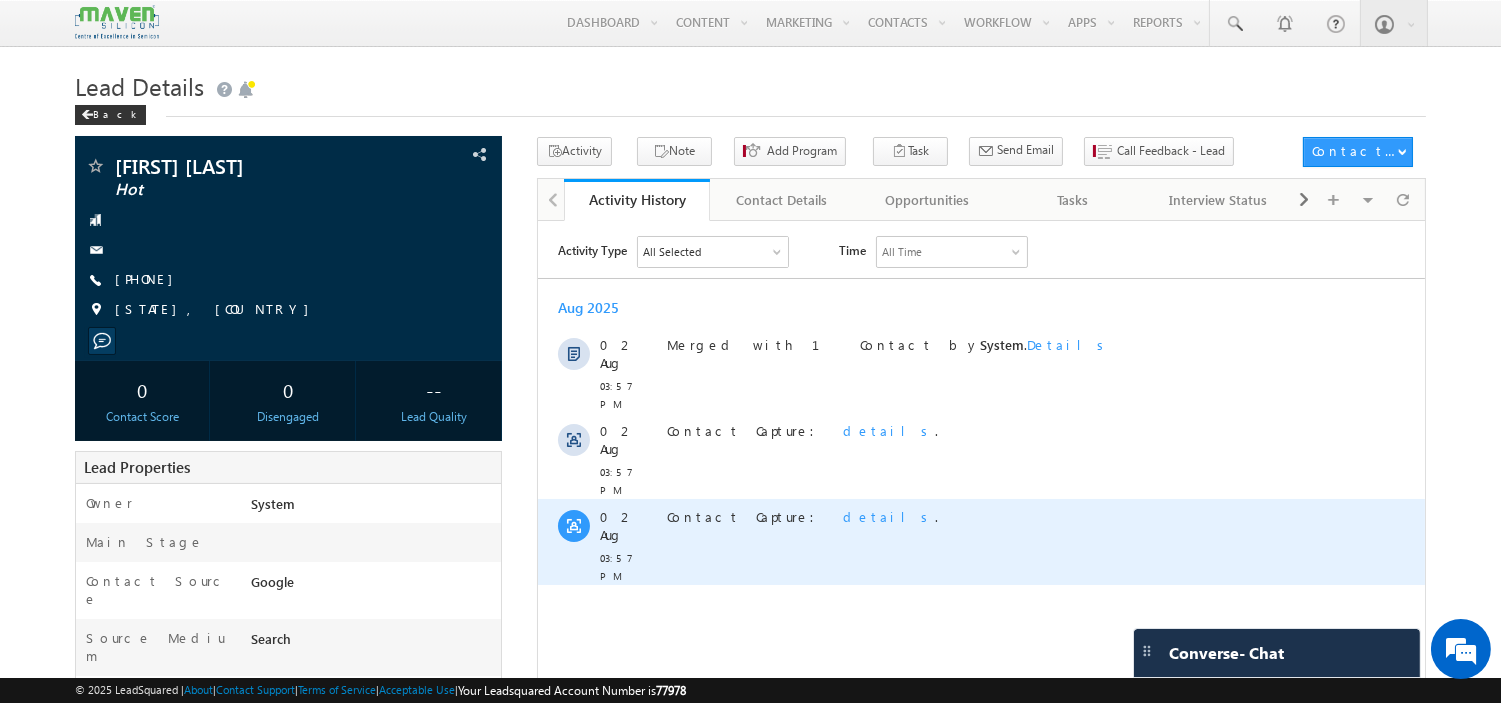 click on "details" at bounding box center (888, 515) 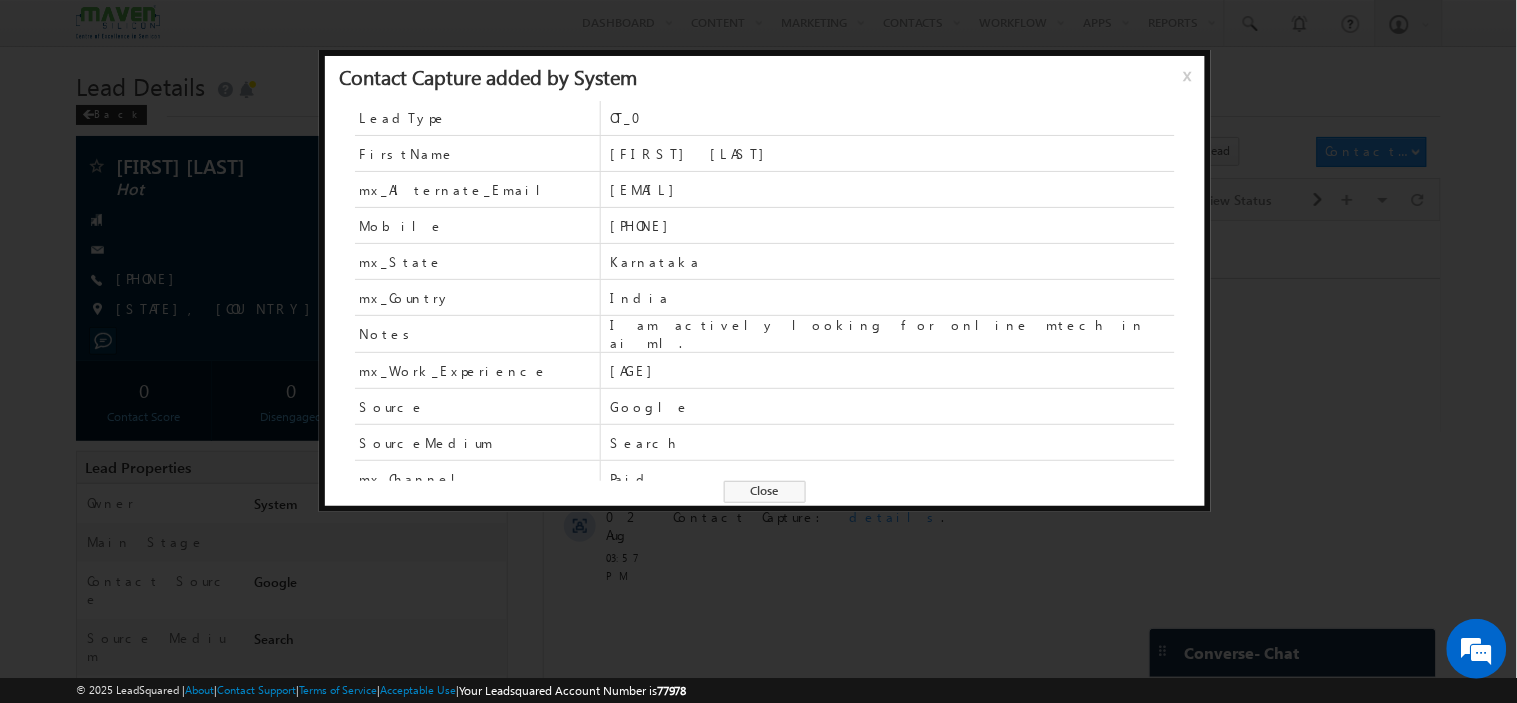 scroll, scrollTop: 0, scrollLeft: 0, axis: both 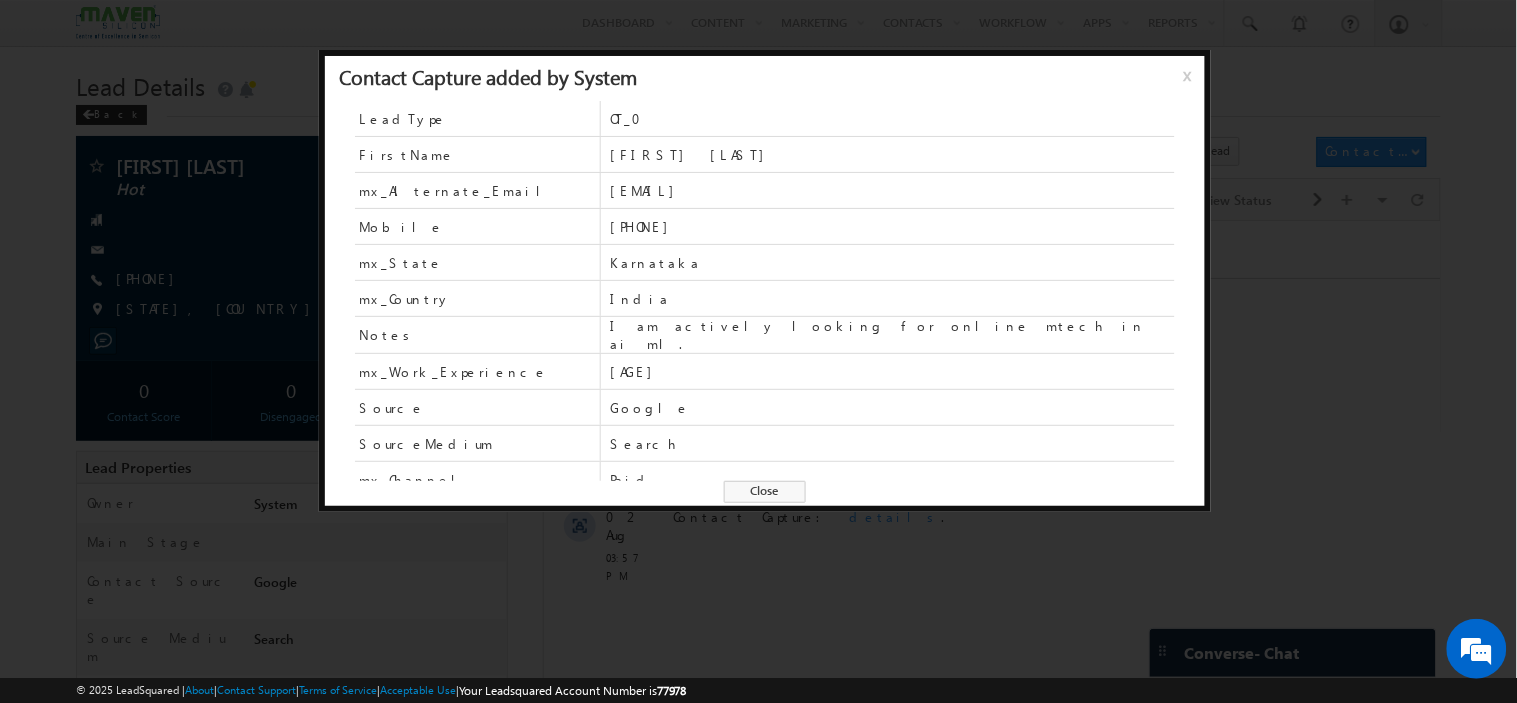 click on "chiranjeevidj77@gmail.com" at bounding box center [892, 191] 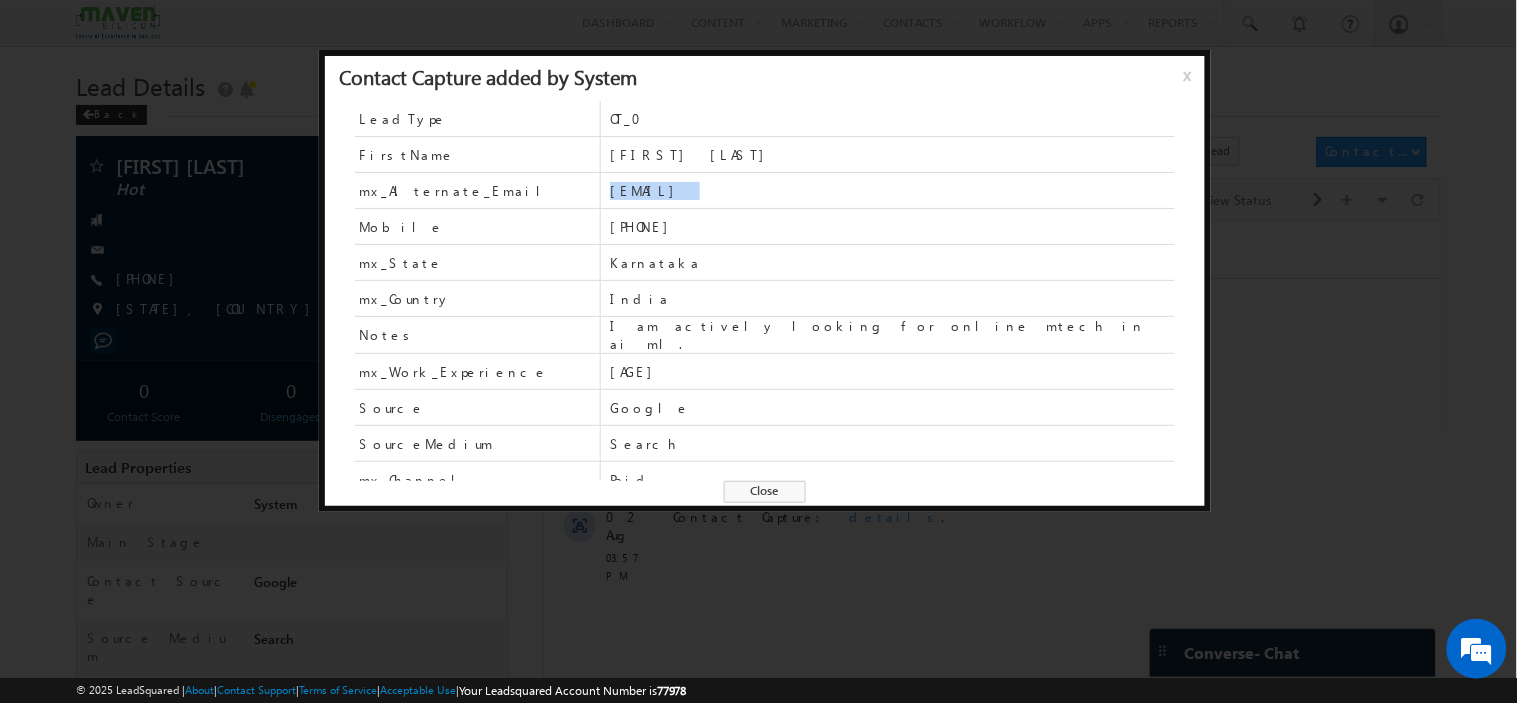 click on "chiranjeevidj77@gmail.com" at bounding box center (892, 191) 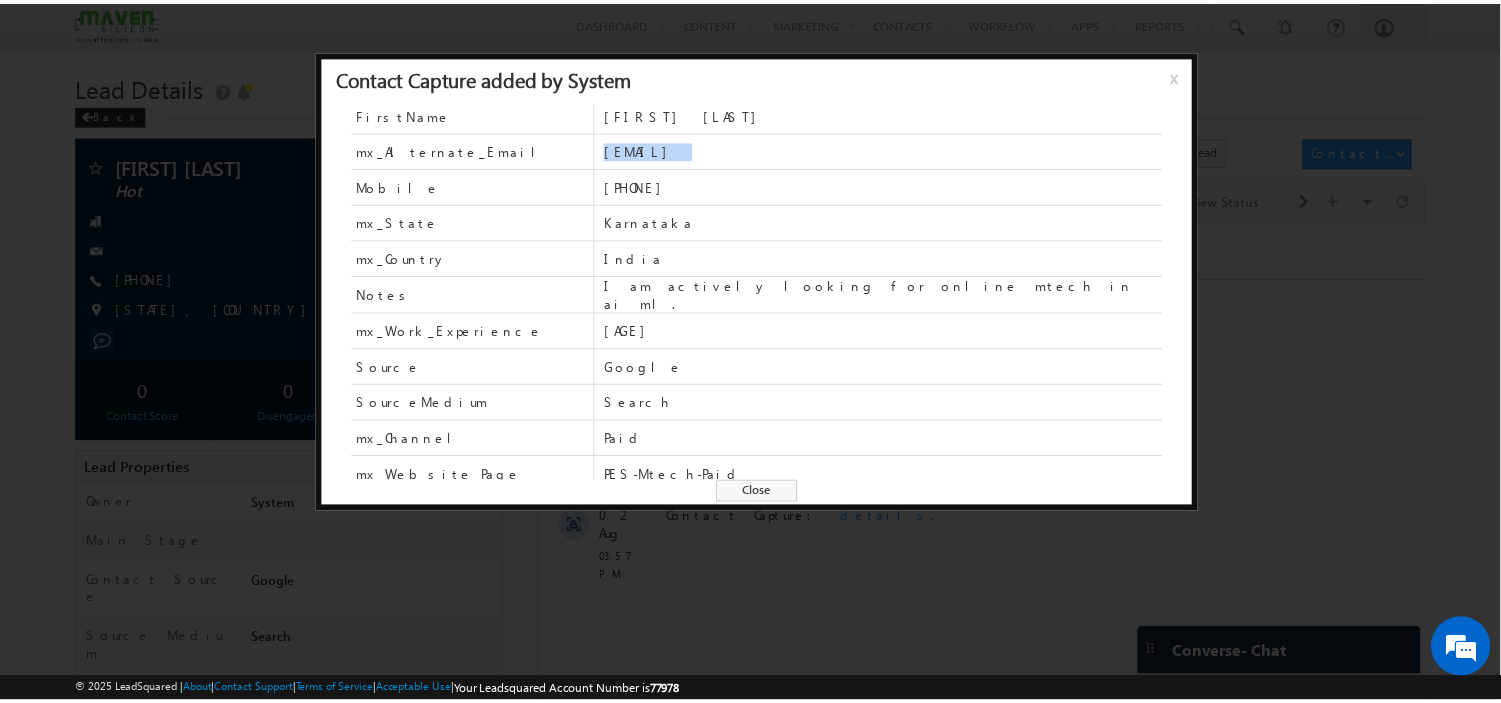 scroll, scrollTop: 0, scrollLeft: 0, axis: both 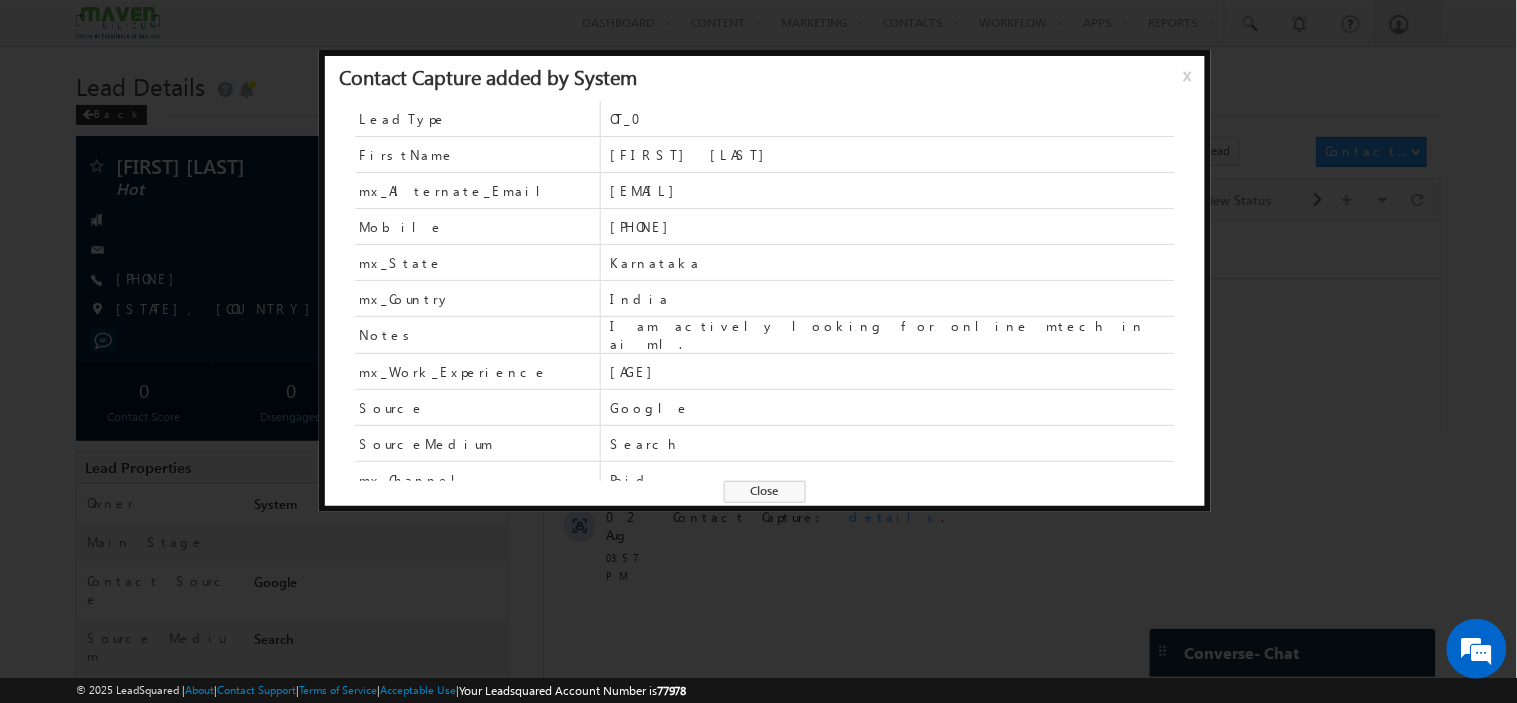 click on "x" at bounding box center (1191, 83) 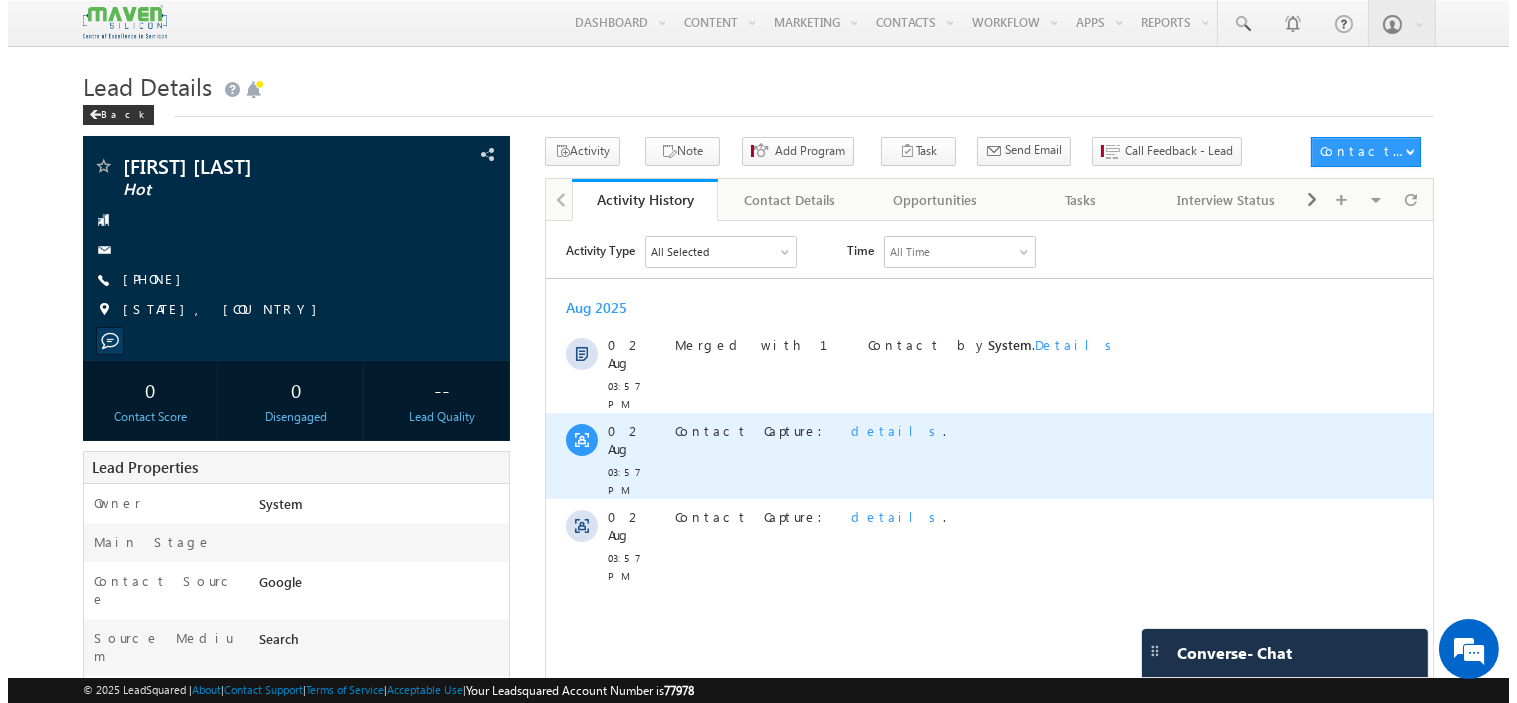 scroll, scrollTop: 111, scrollLeft: 0, axis: vertical 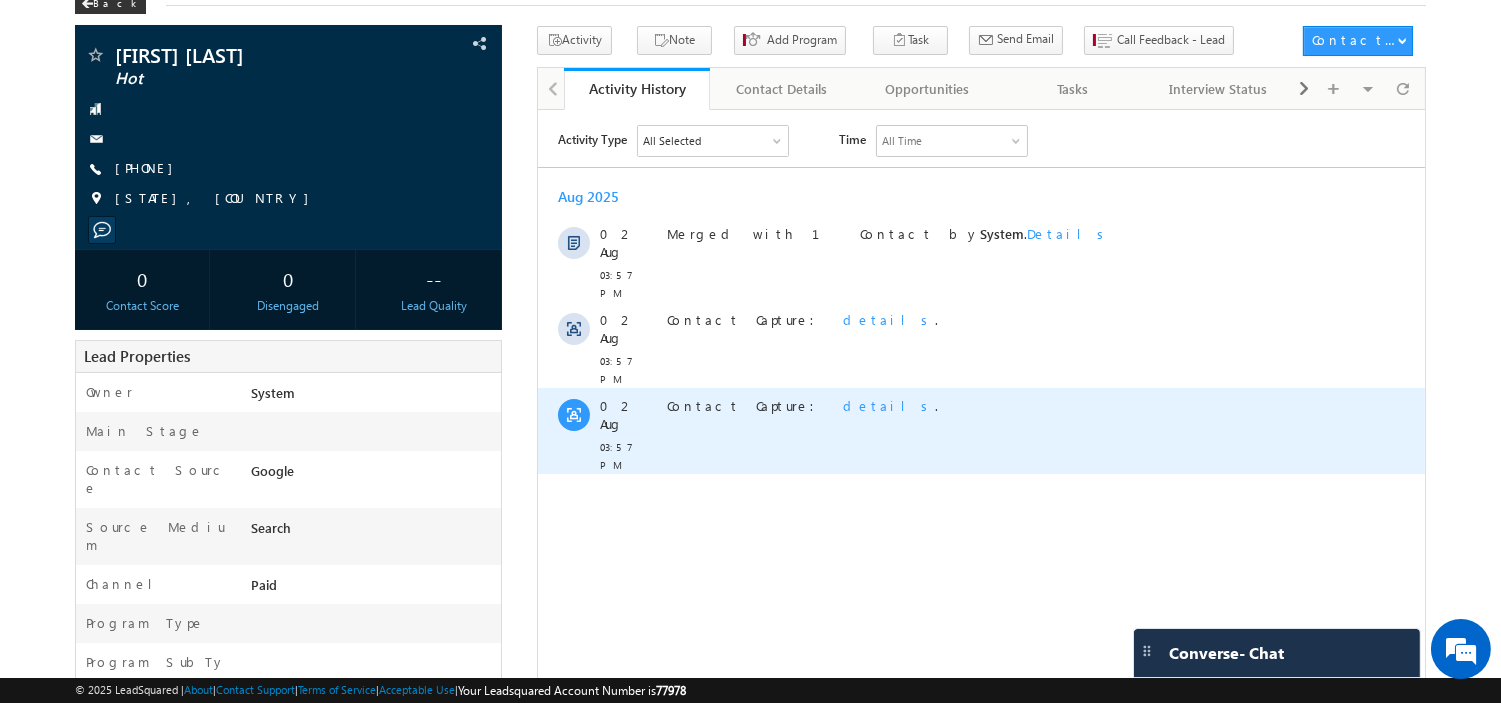 click on "details" at bounding box center [888, 404] 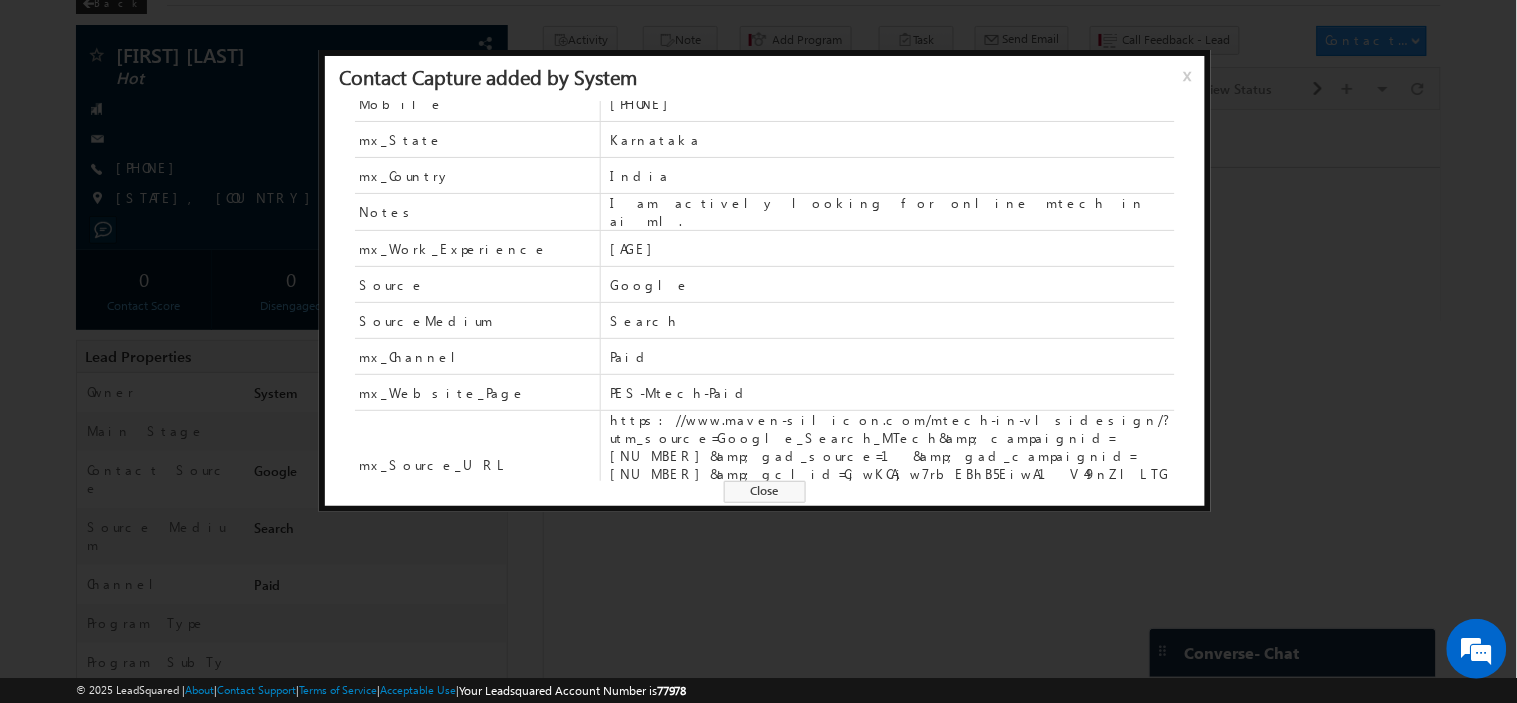scroll, scrollTop: 124, scrollLeft: 0, axis: vertical 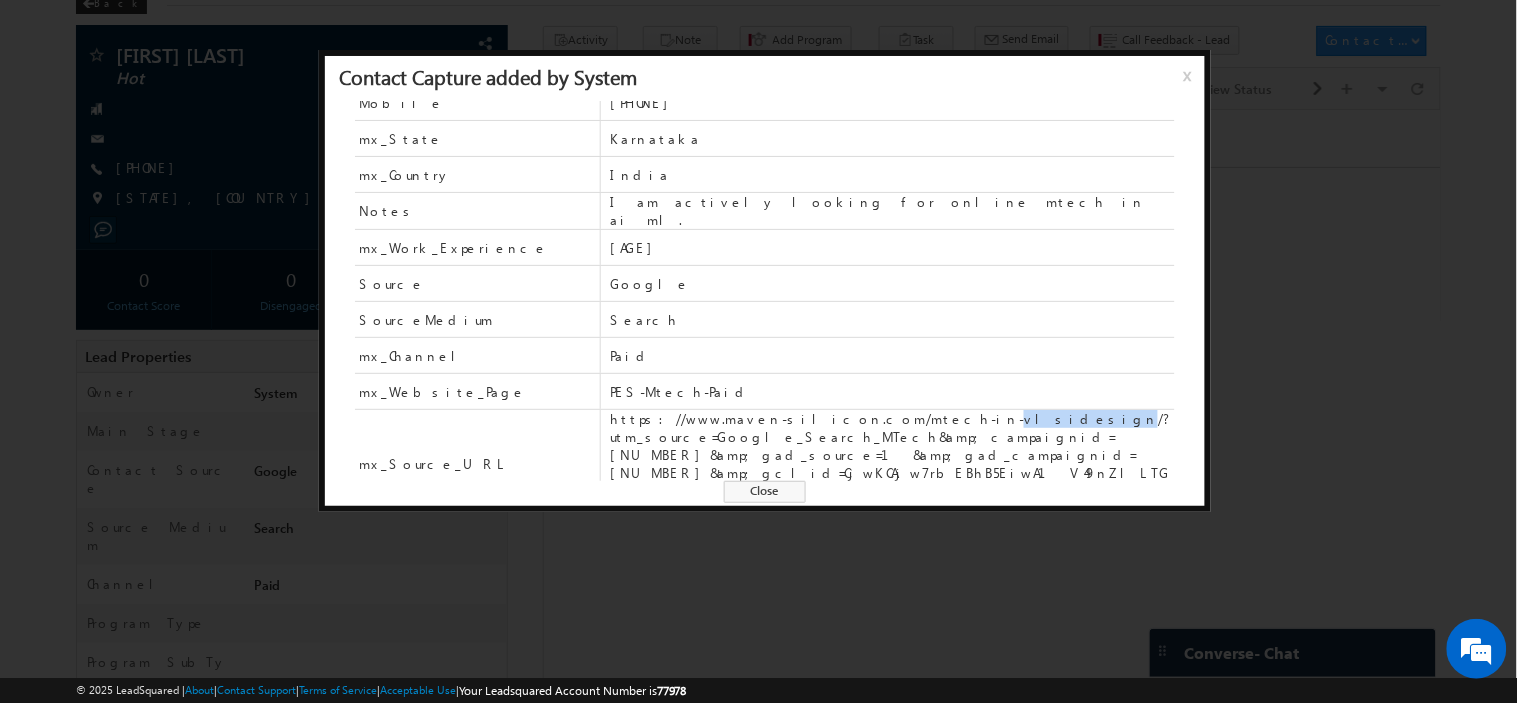 drag, startPoint x: 850, startPoint y: 425, endPoint x: 911, endPoint y: 417, distance: 61.522354 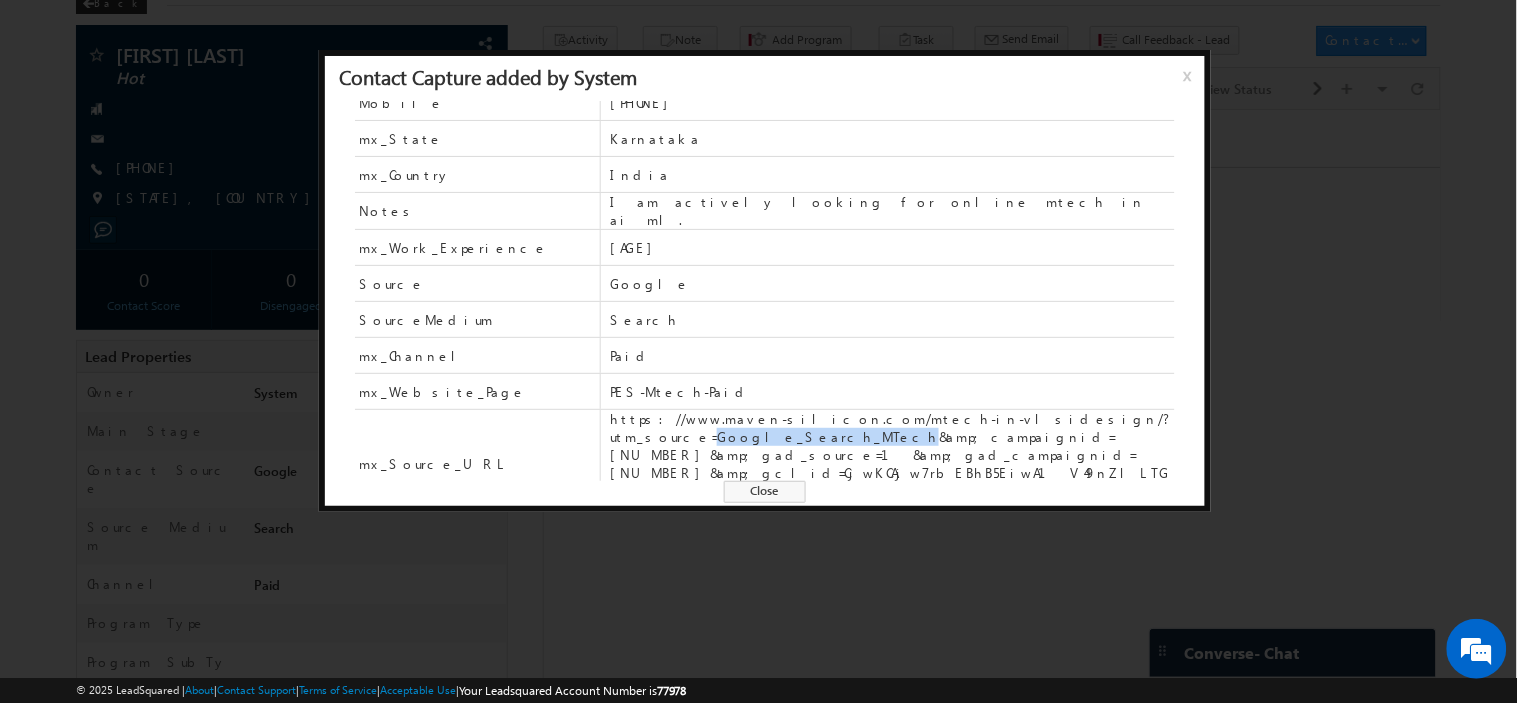 drag, startPoint x: 686, startPoint y: 437, endPoint x: 811, endPoint y: 432, distance: 125.09996 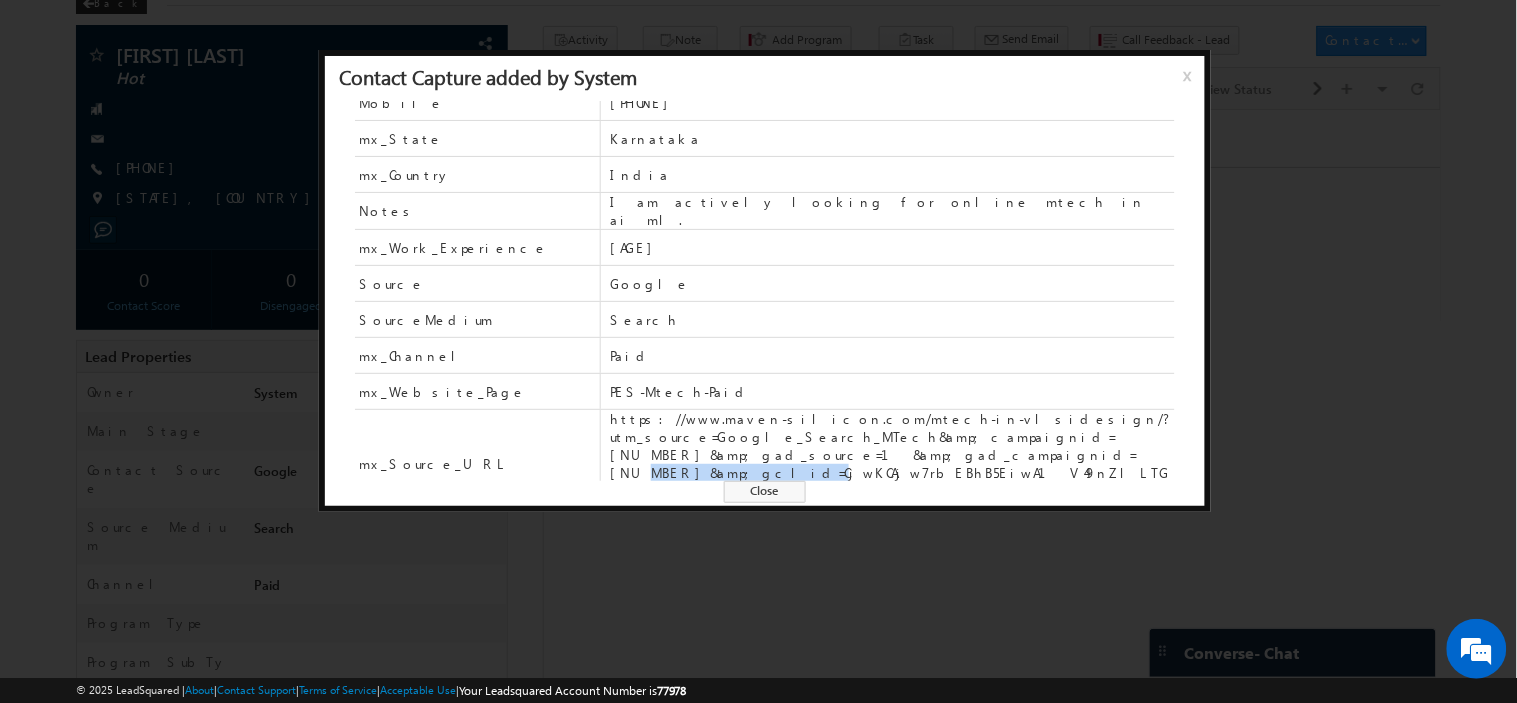 drag, startPoint x: 723, startPoint y: 447, endPoint x: 847, endPoint y: 448, distance: 124.004036 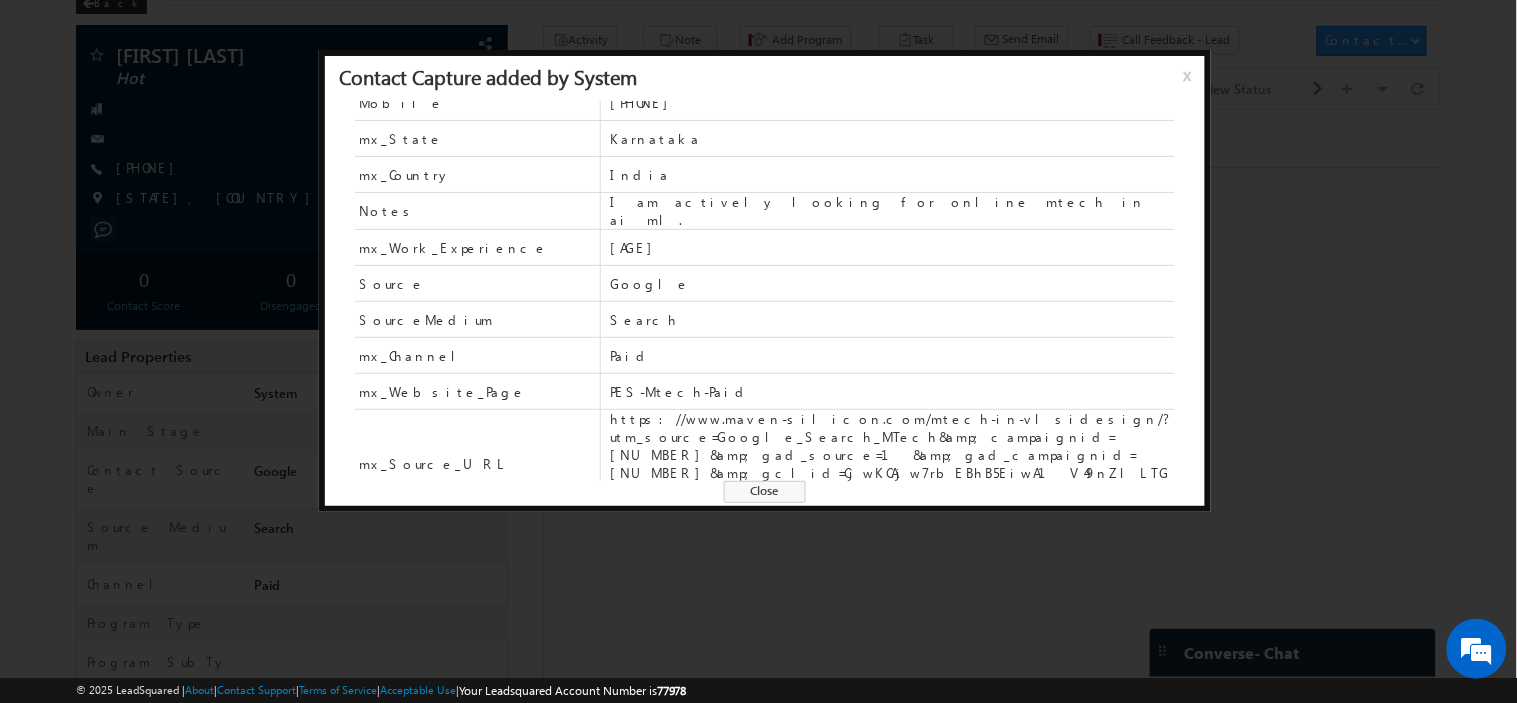 click on "https://www.maven-silicon.com/mtech-in-vlsidesign/?utm_source=Google_Search_MTech&amp;campaignid=22461199660&amp;gad_source=1&amp;gad_campaignid=22461199660&amp;gclid=CjwKCAjw7rbEBhB5EiwA1V49nZlLTG-42Lm_HZuUXSfTiOXRhqC6gbwdj37wp-SSQEaR2Ph7BNMaRRoCQ5UQAvD_BwE#contact-us" at bounding box center (892, 464) 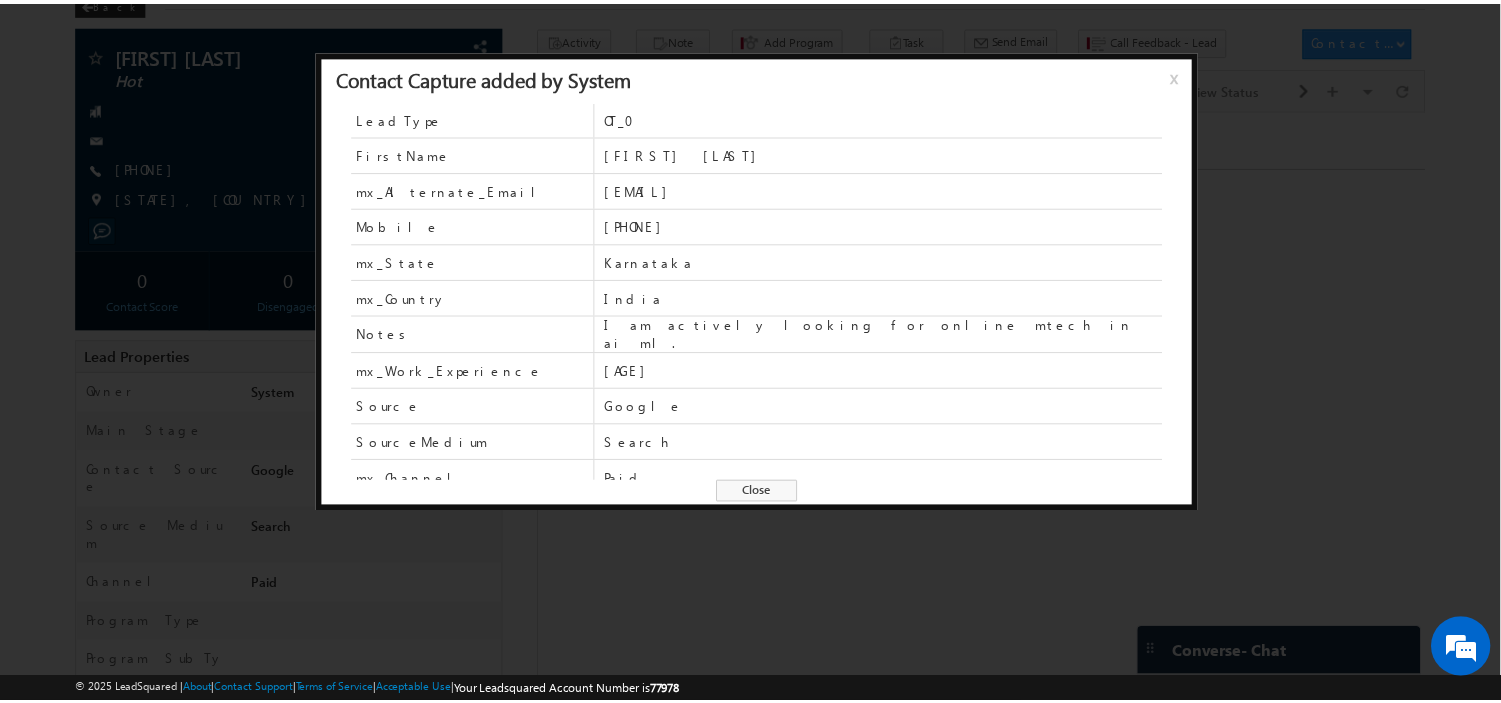 scroll, scrollTop: 0, scrollLeft: 0, axis: both 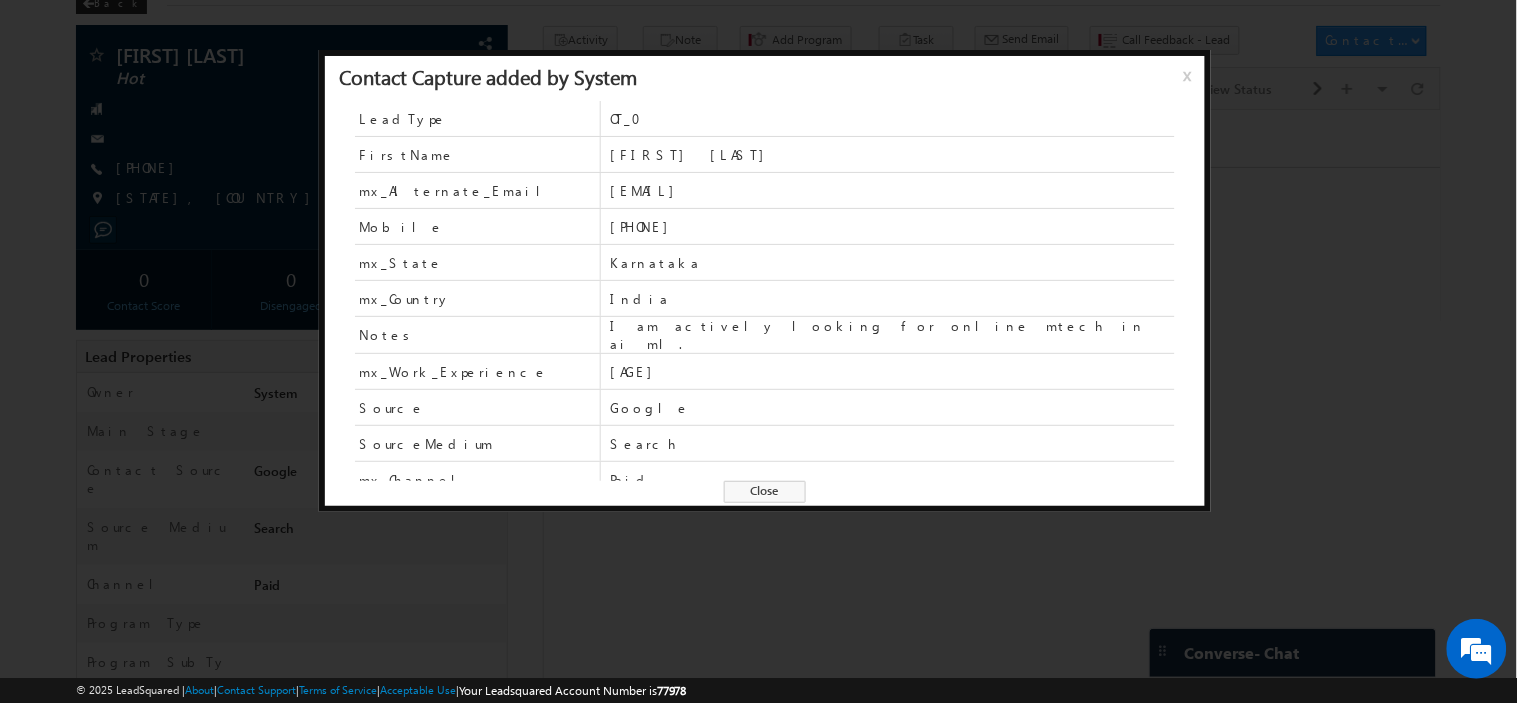 click on "chiranjeevidj77@gmail.com" at bounding box center [892, 191] 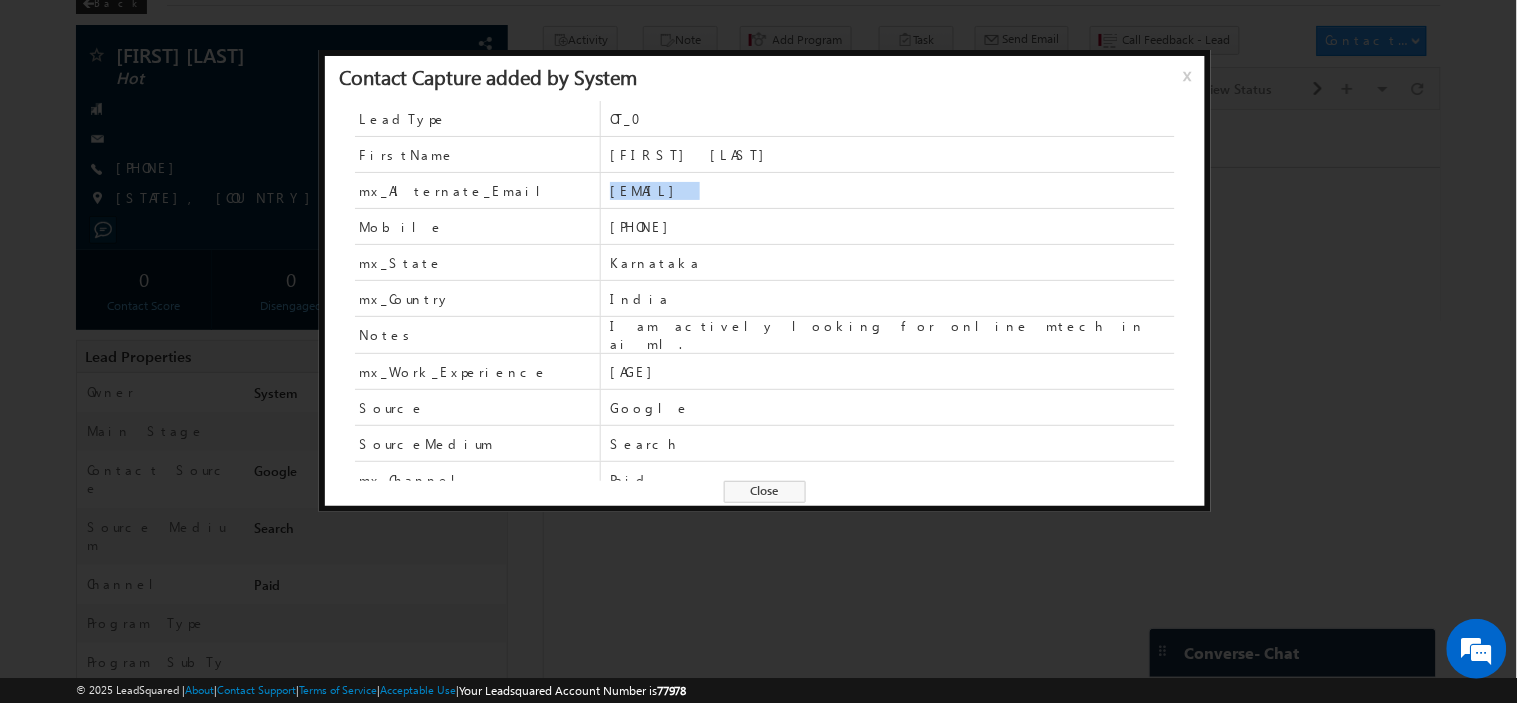 click on "chiranjeevidj77@gmail.com" at bounding box center [892, 191] 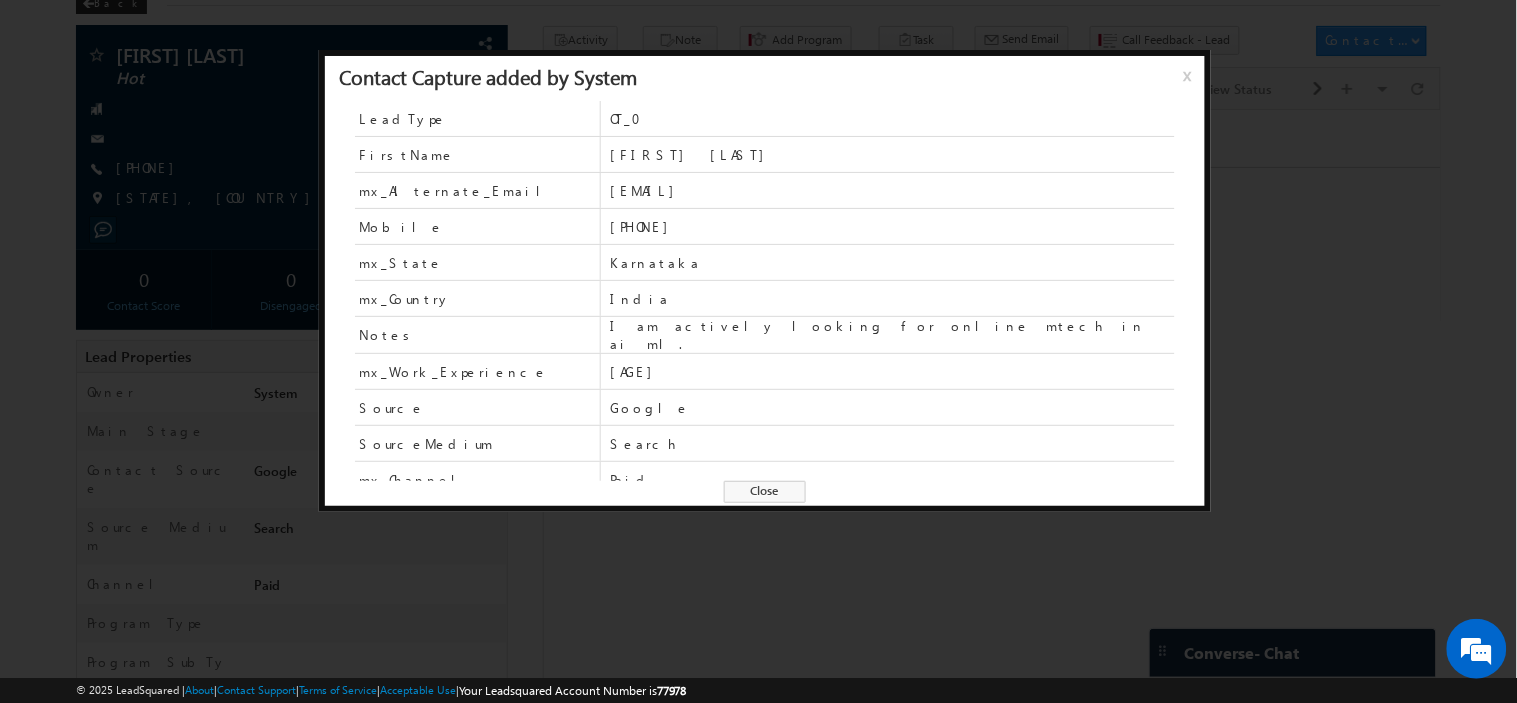 click on "Close" at bounding box center (765, 492) 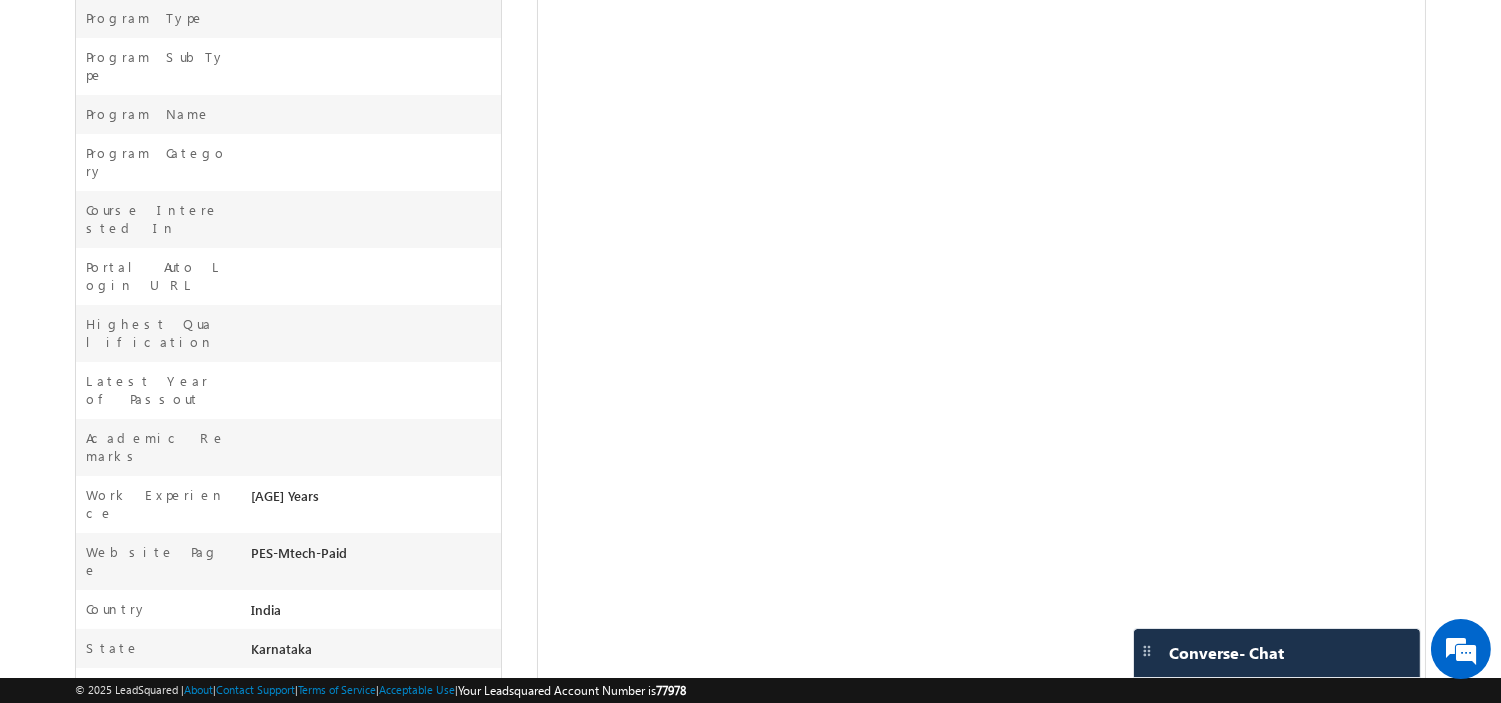 scroll, scrollTop: 0, scrollLeft: 0, axis: both 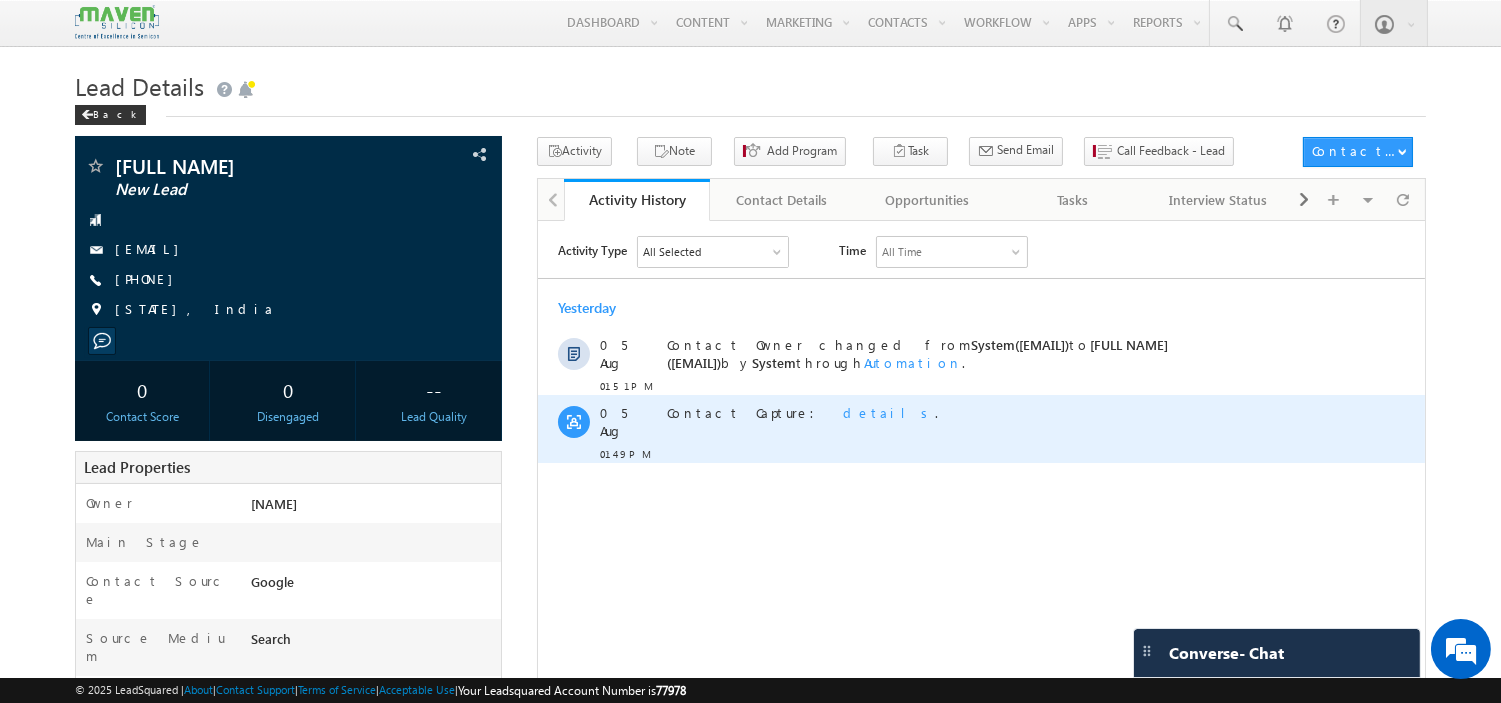 click on "details" at bounding box center (888, 411) 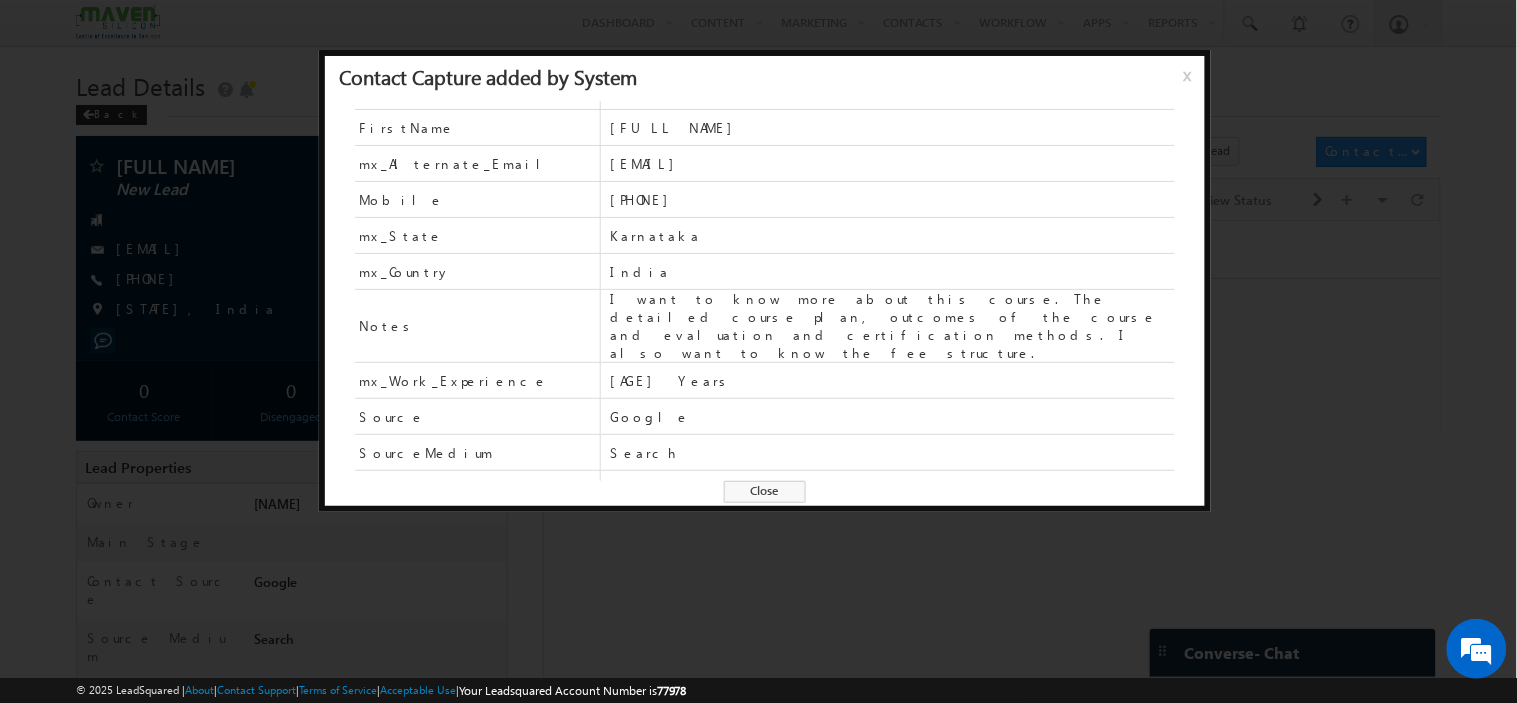 scroll, scrollTop: 0, scrollLeft: 0, axis: both 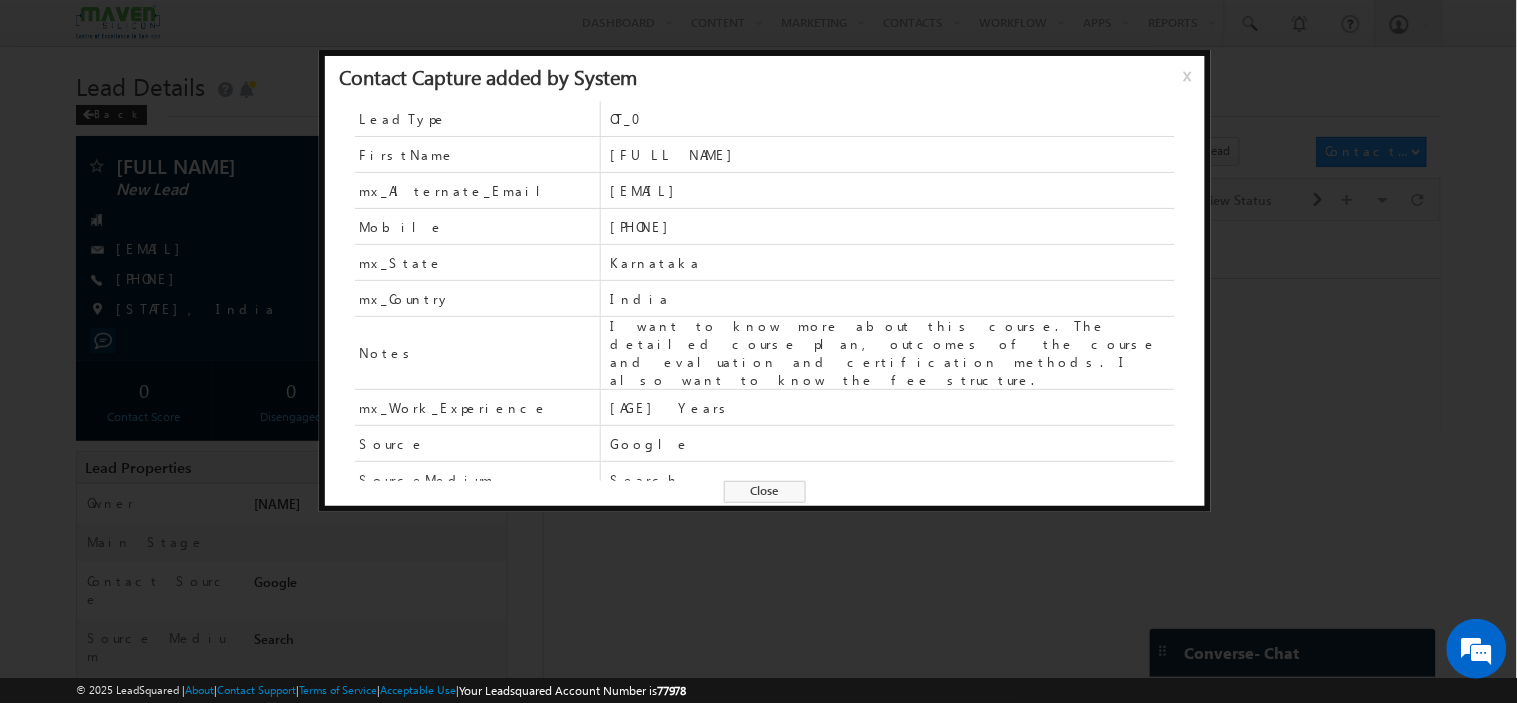 click on "vellothchandana@gmail.com" at bounding box center (892, 191) 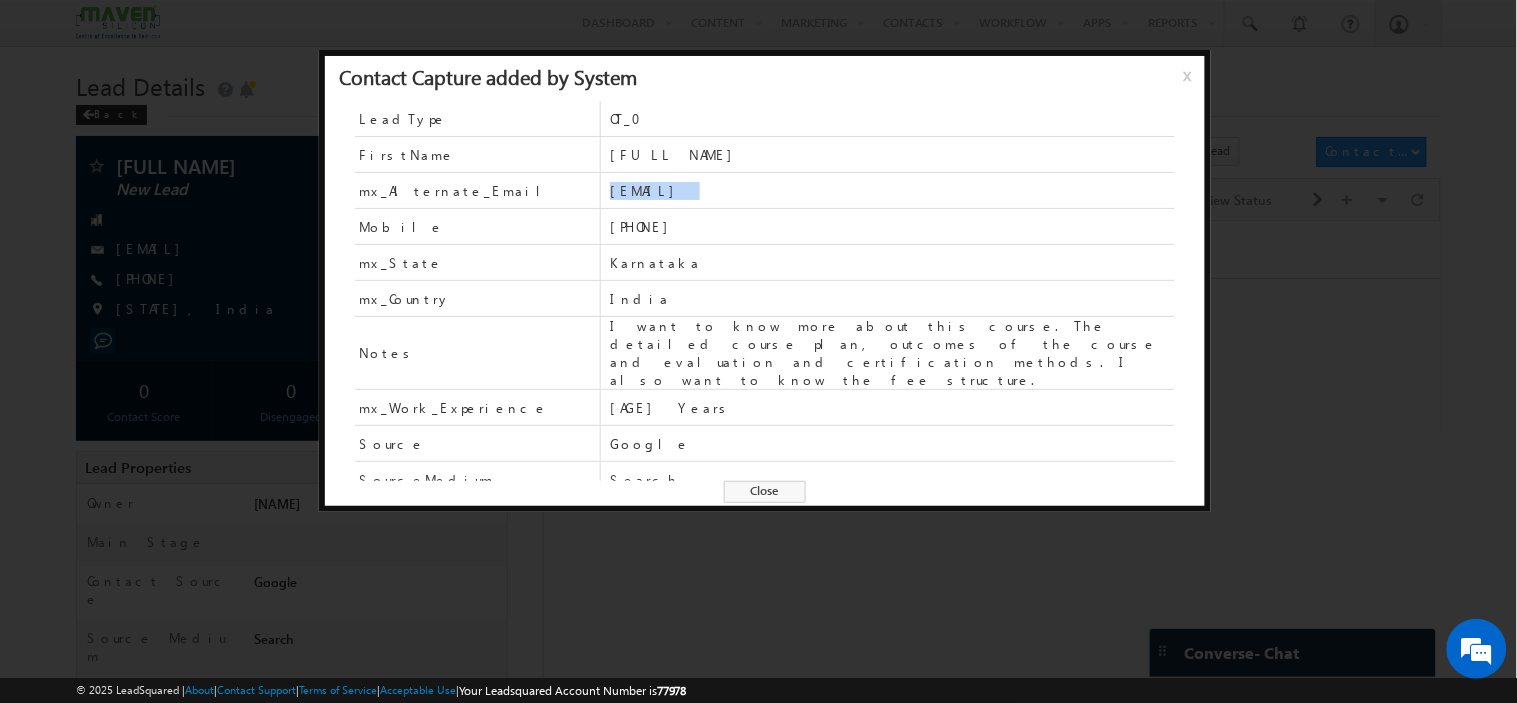 click on "vellothchandana@gmail.com" at bounding box center [892, 191] 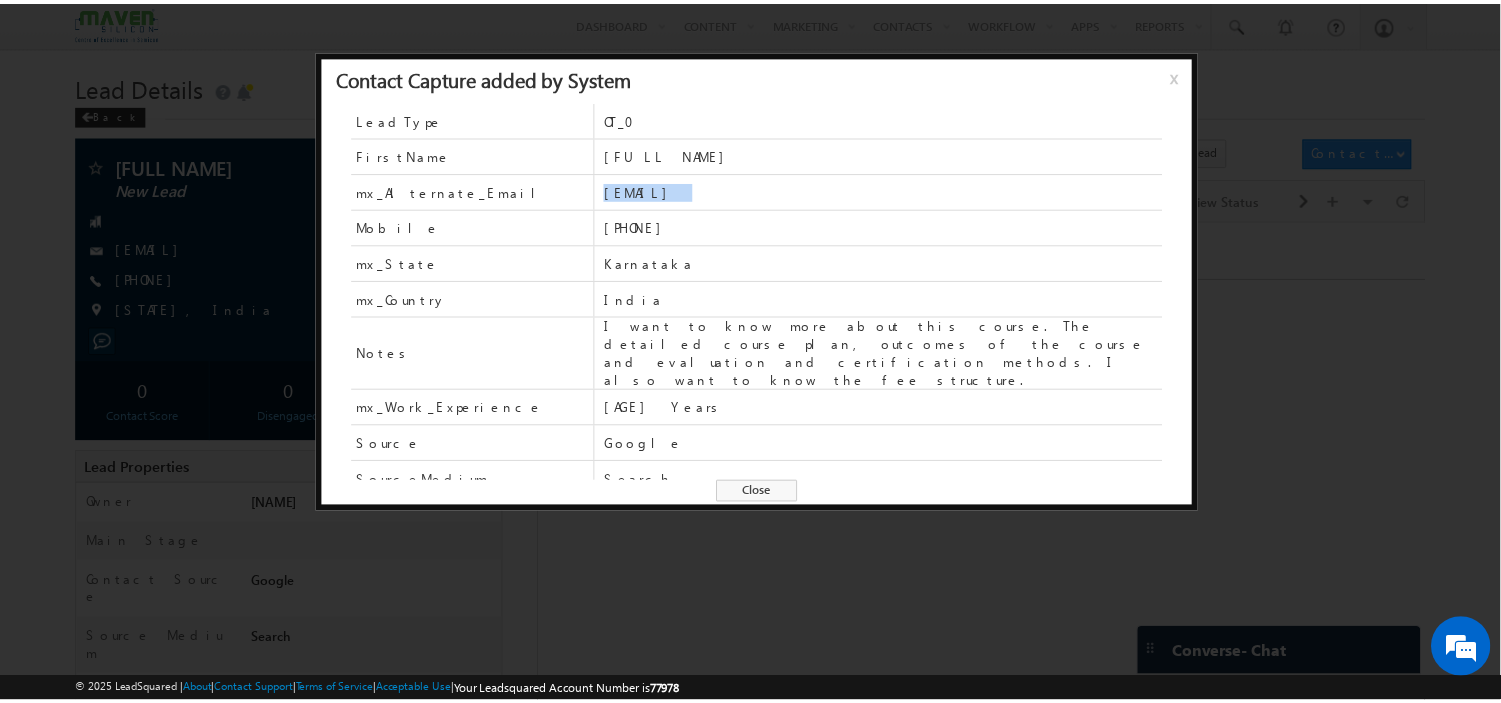 scroll, scrollTop: 88, scrollLeft: 0, axis: vertical 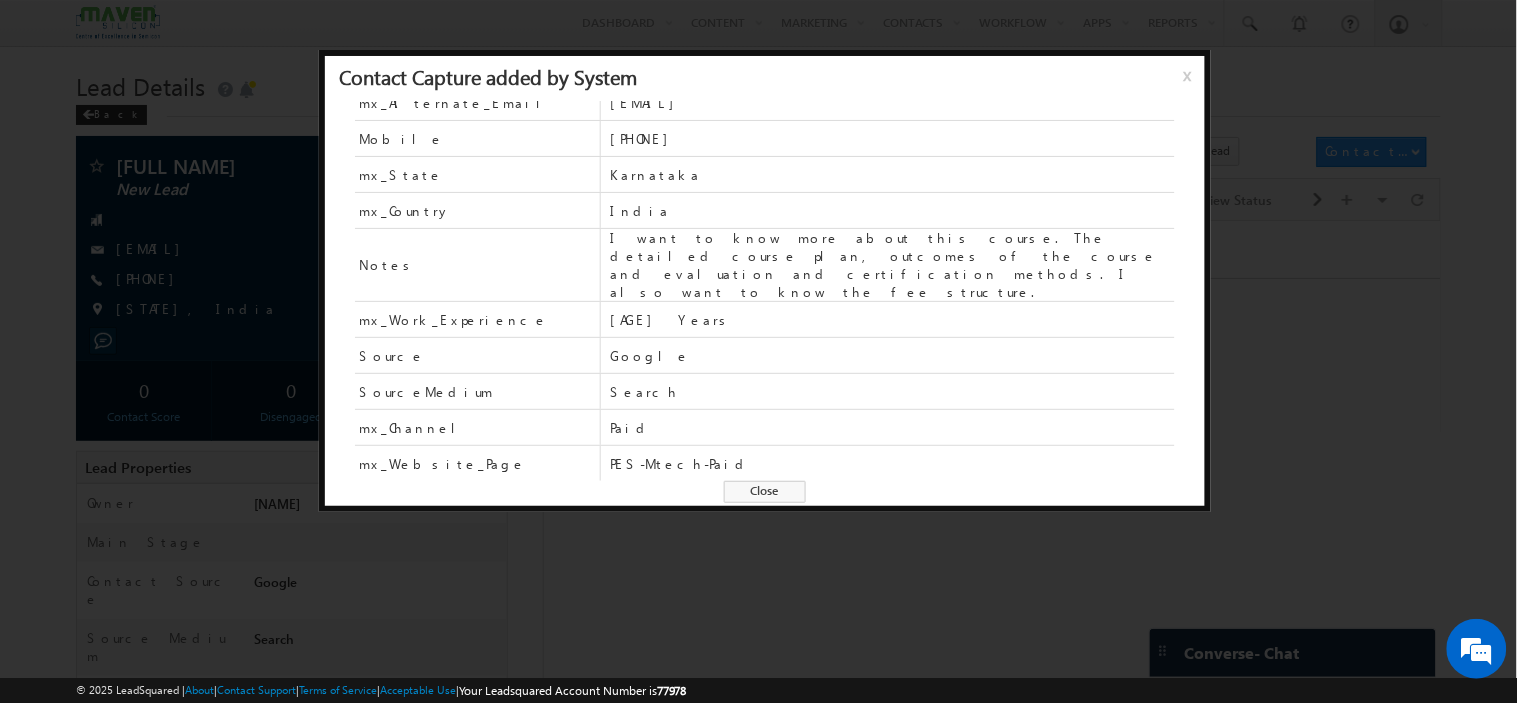 click on "x" at bounding box center [1191, 83] 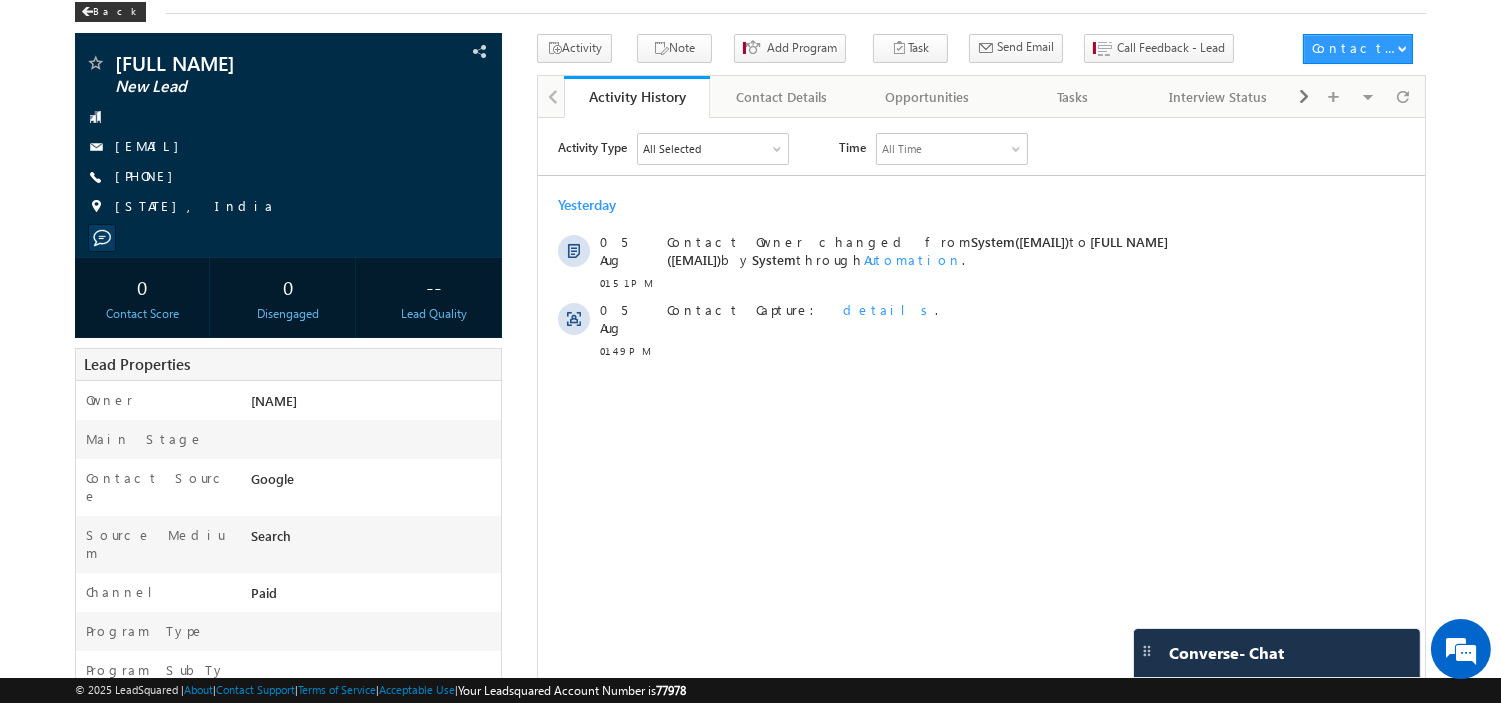 scroll, scrollTop: 0, scrollLeft: 0, axis: both 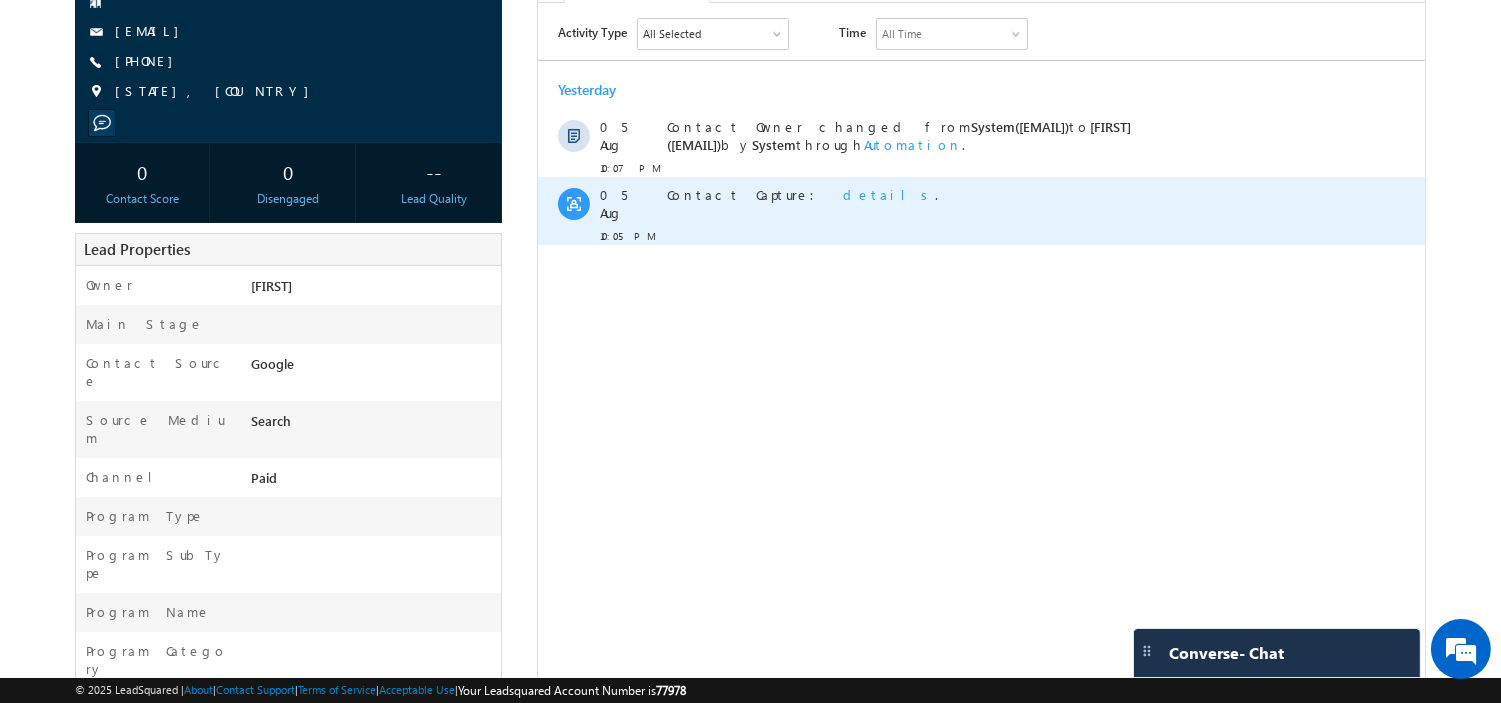 click on "details" at bounding box center (888, 193) 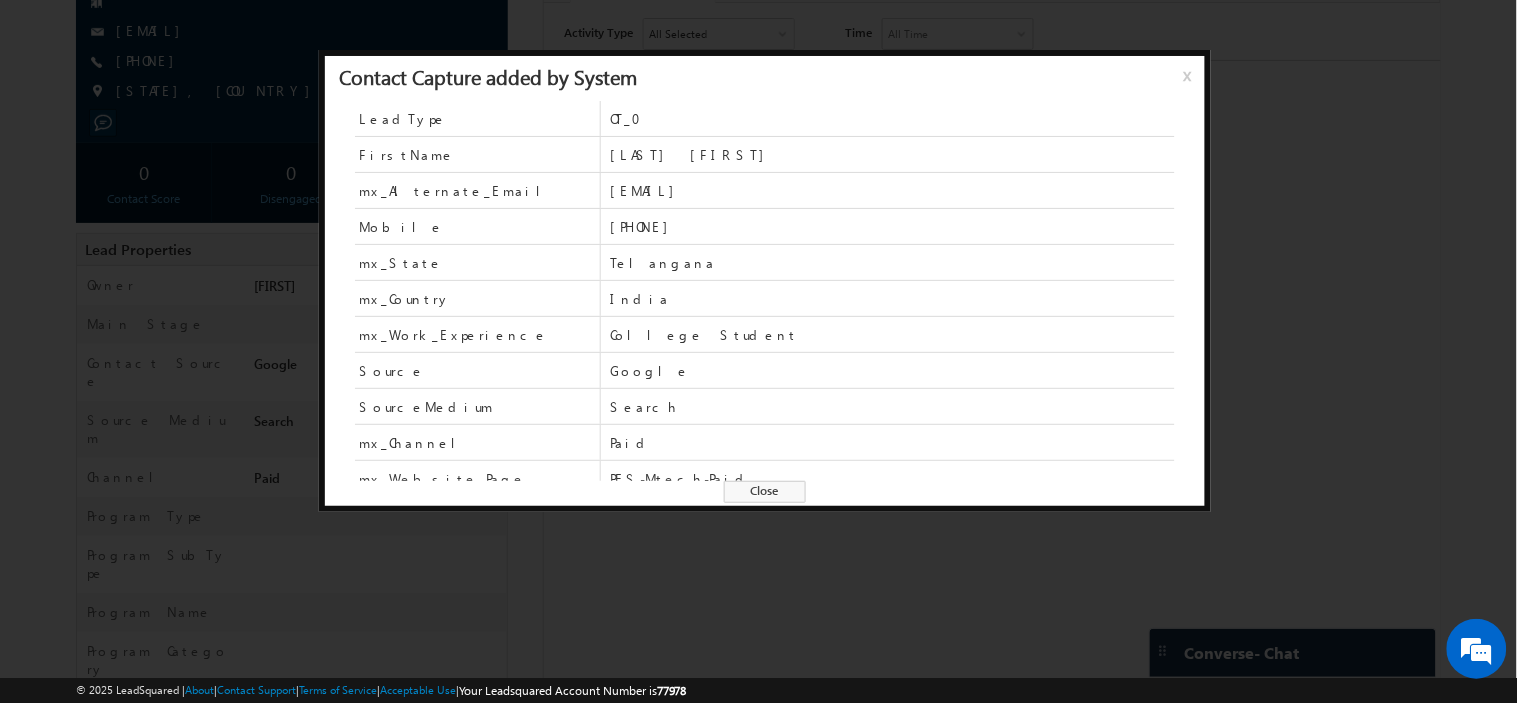 scroll, scrollTop: 52, scrollLeft: 0, axis: vertical 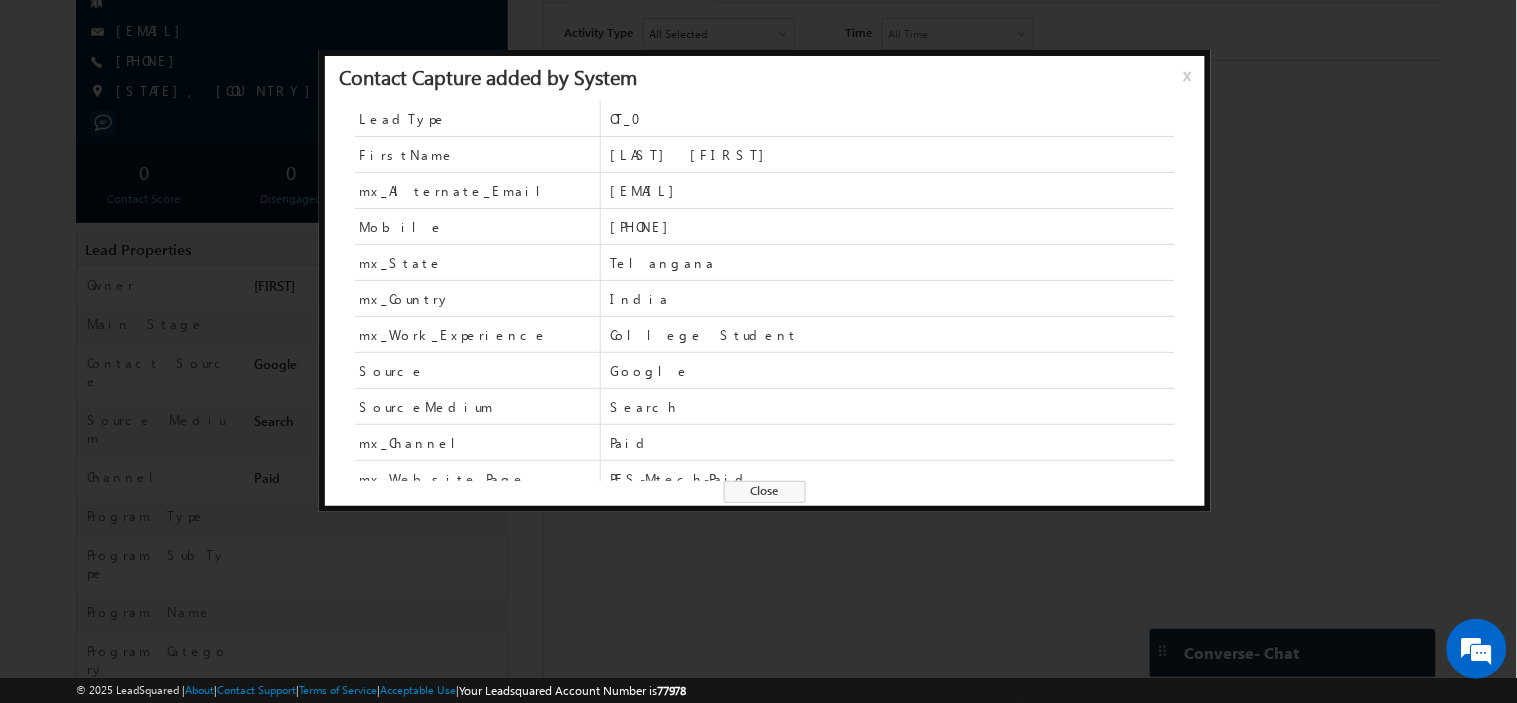 click on "Close" at bounding box center (765, 492) 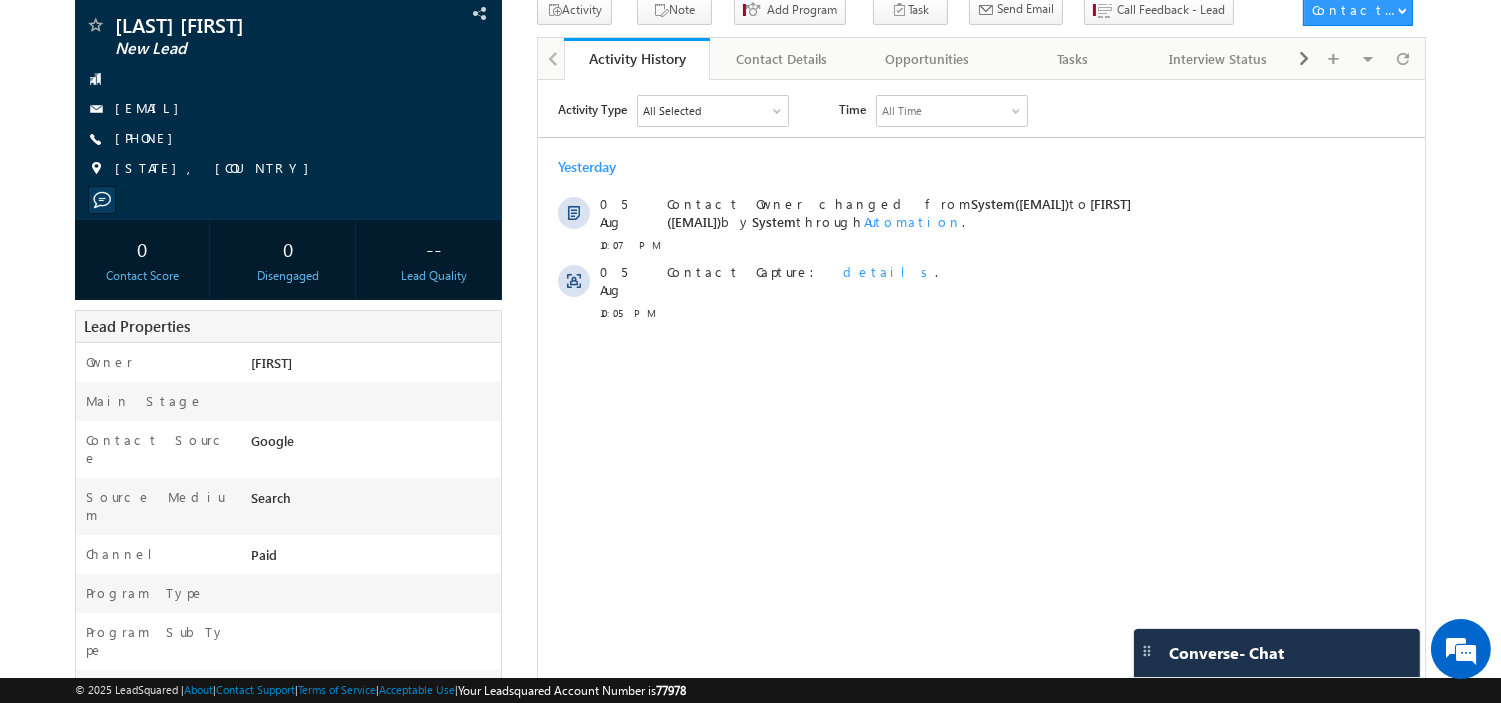 scroll, scrollTop: 107, scrollLeft: 0, axis: vertical 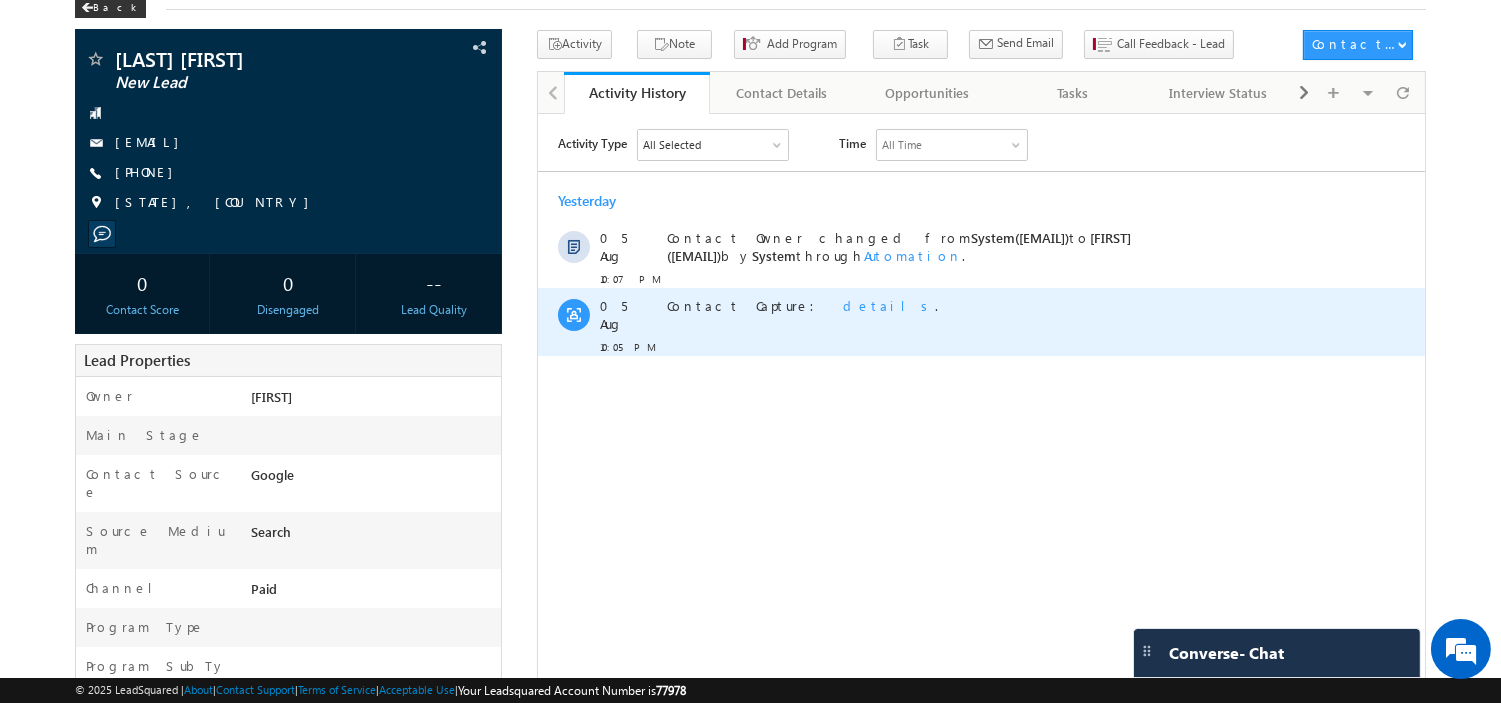 click on "details" at bounding box center (888, 304) 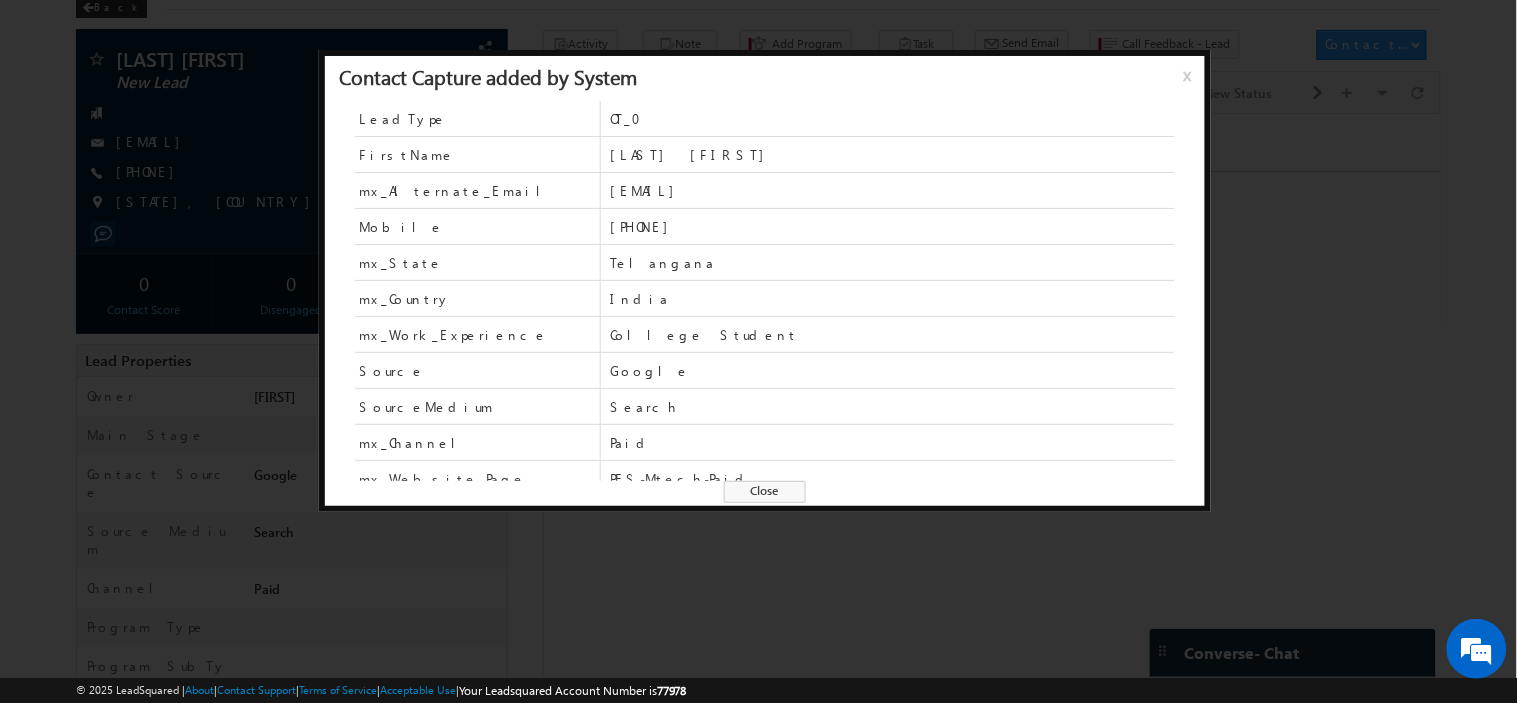 click on "[EMAIL]" at bounding box center [892, 191] 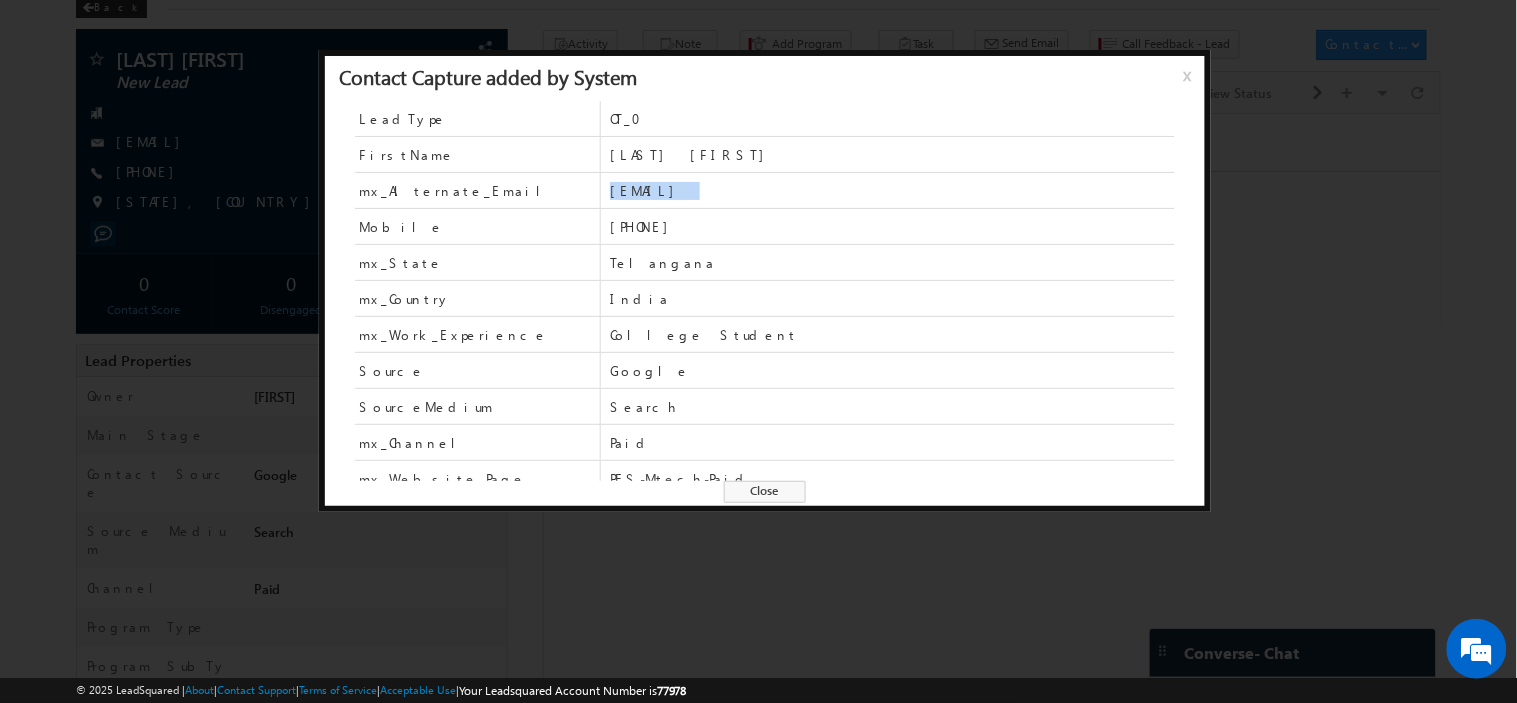 click on "[EMAIL]" at bounding box center [892, 191] 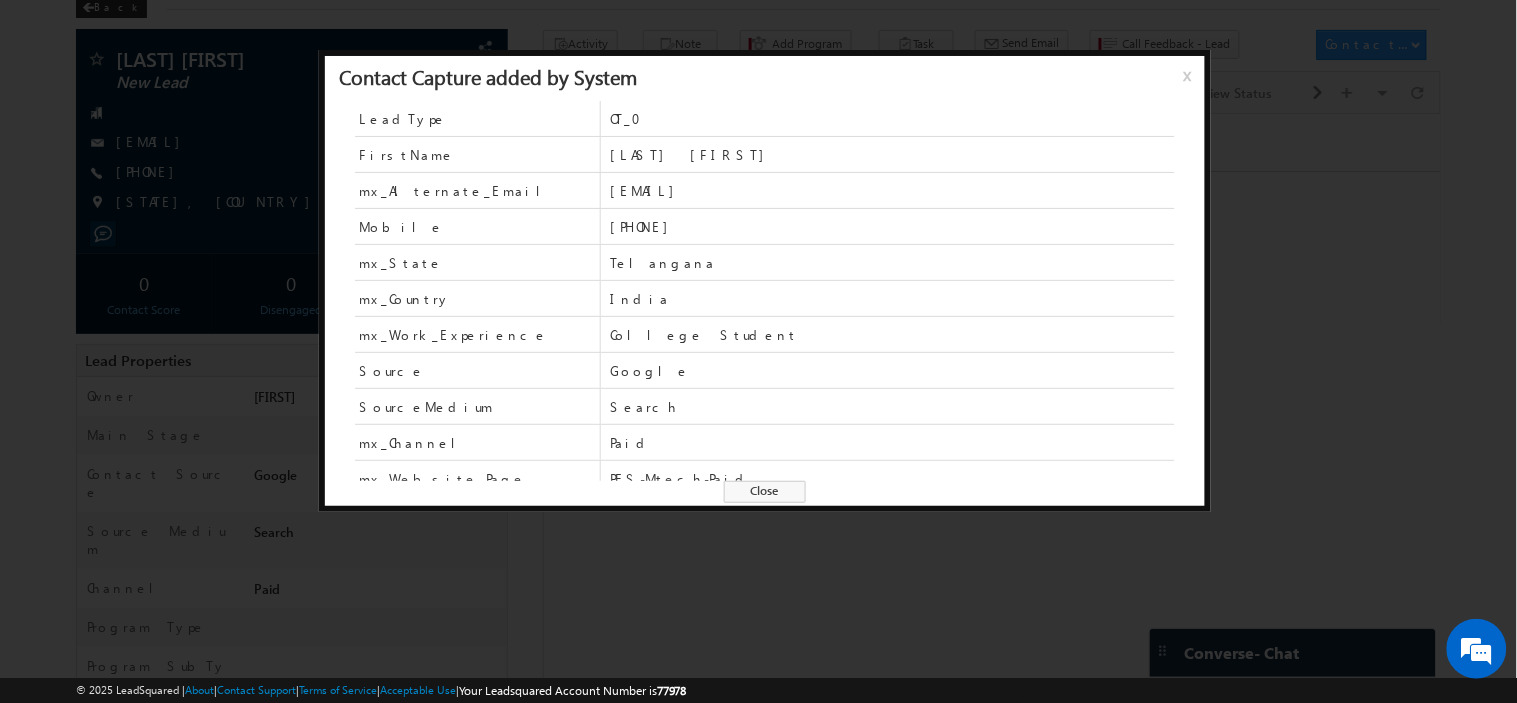 click on "x" at bounding box center [1191, 83] 